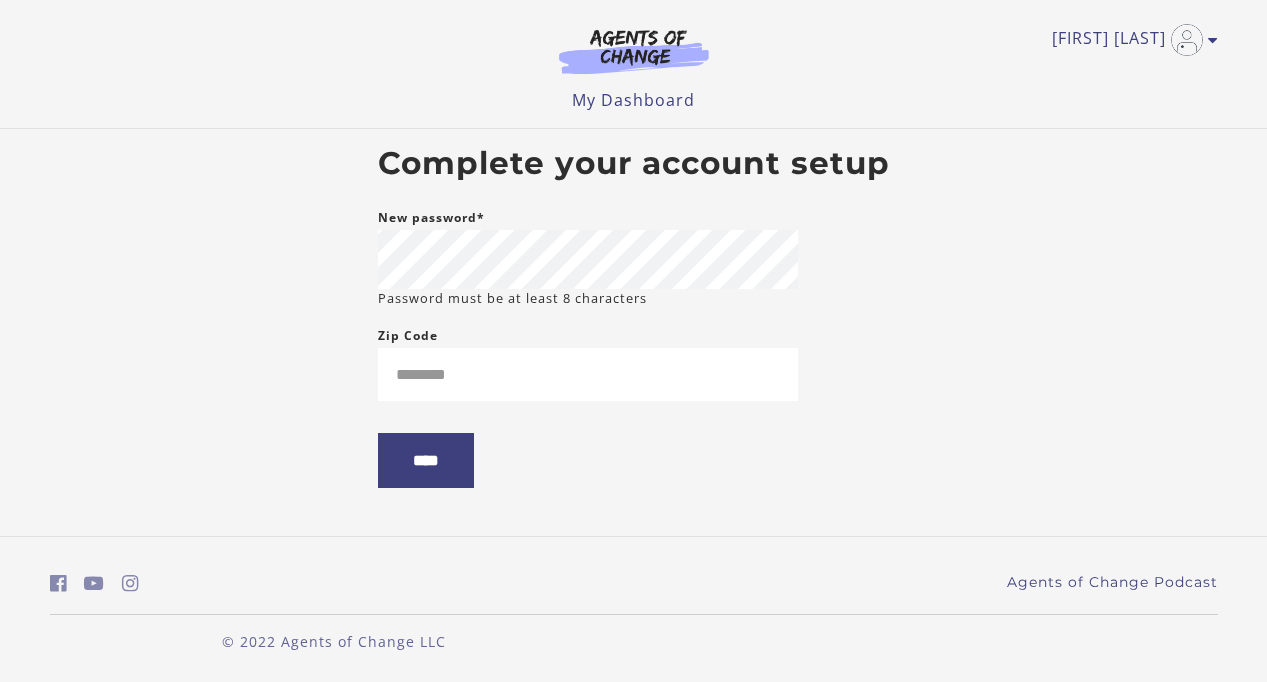 scroll, scrollTop: 0, scrollLeft: 0, axis: both 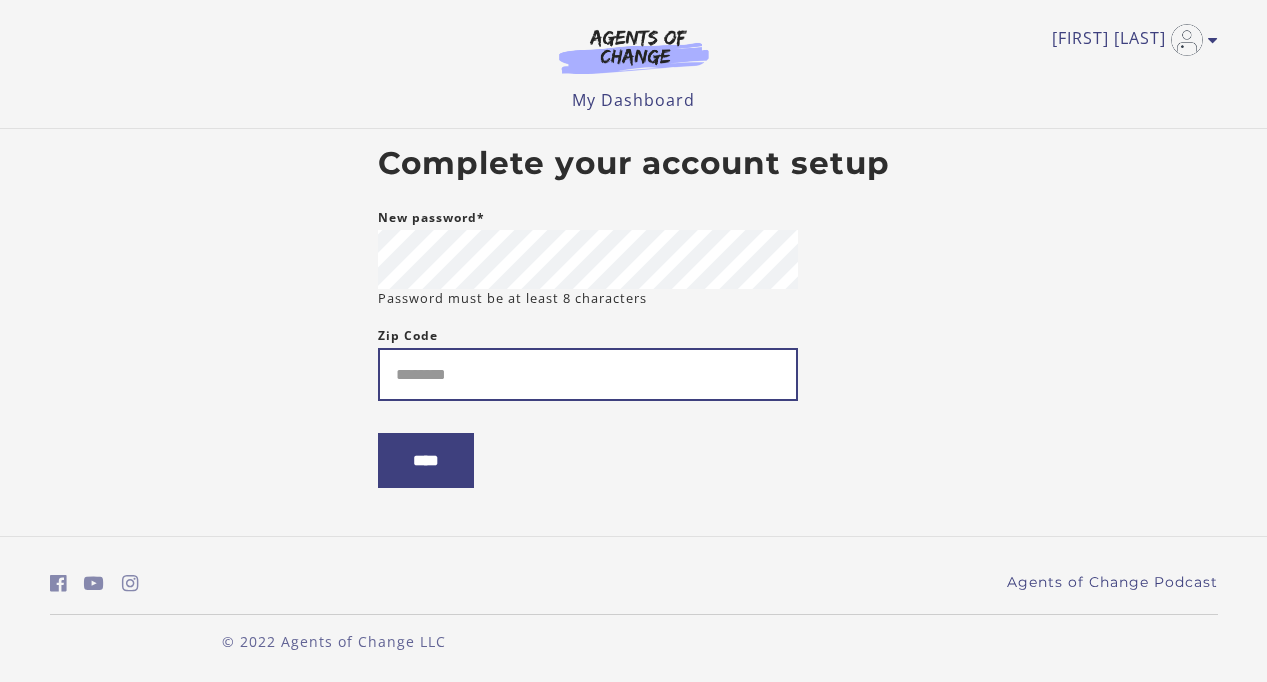 click on "Zip Code" at bounding box center (588, 374) 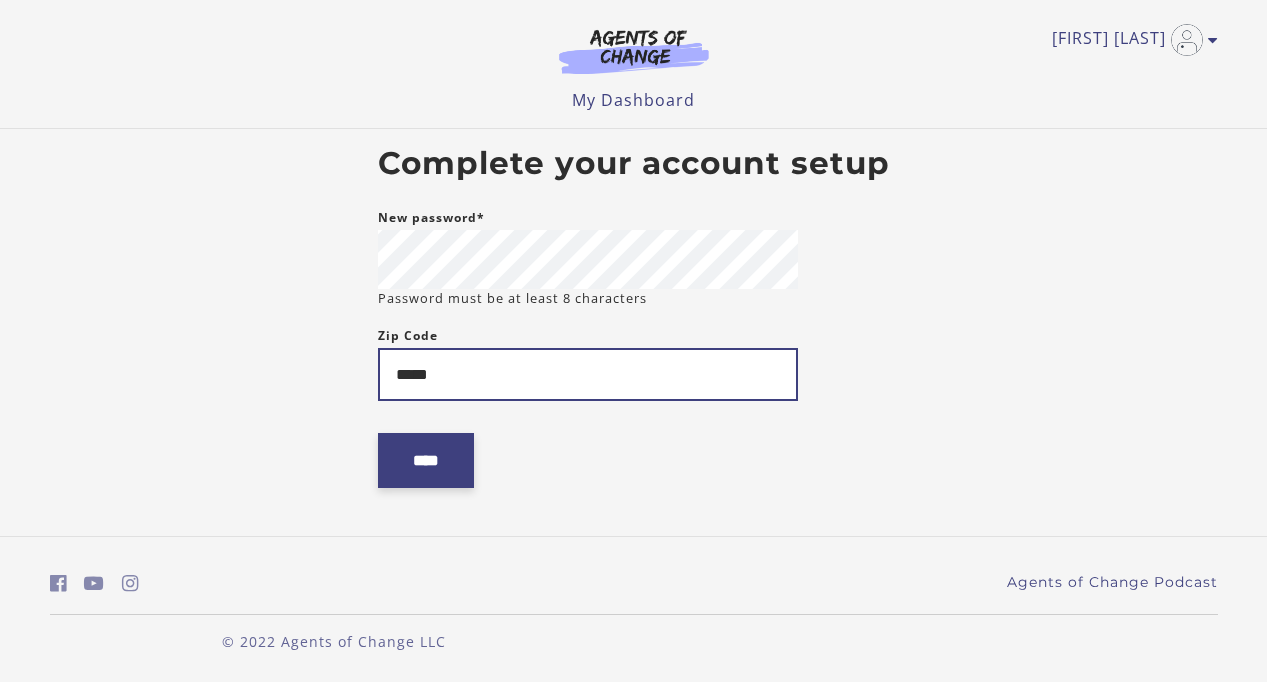 type on "*****" 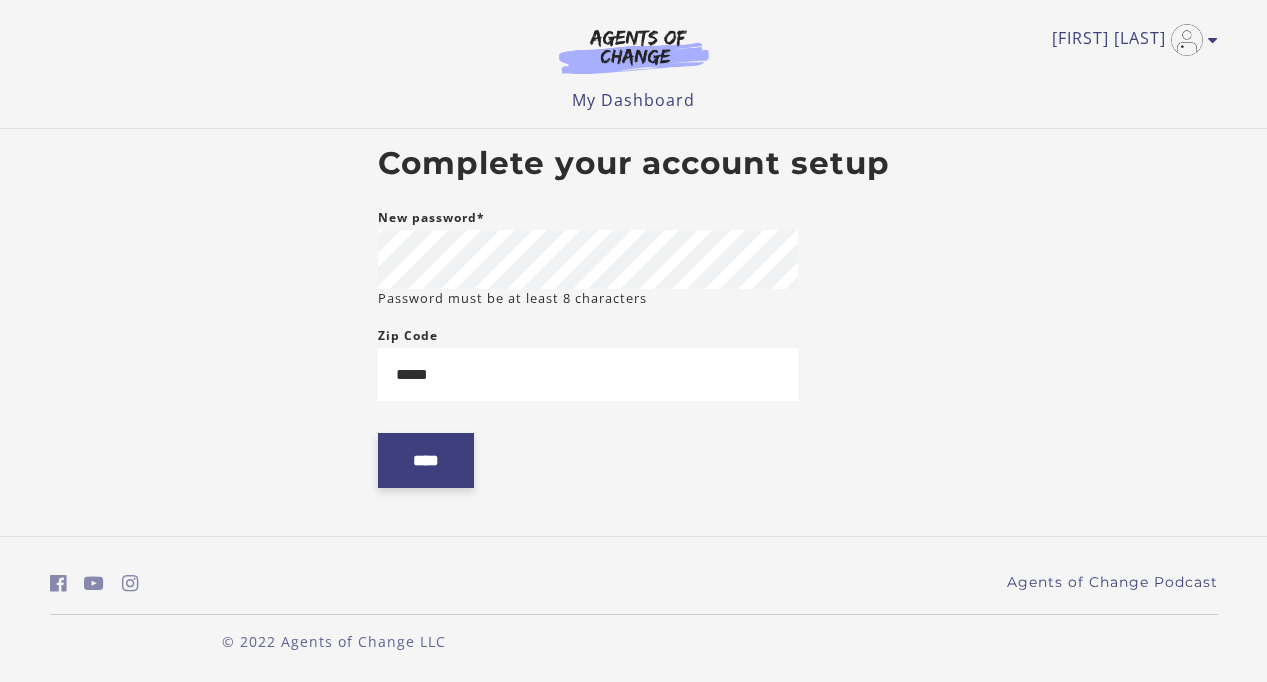 click on "****" at bounding box center (426, 460) 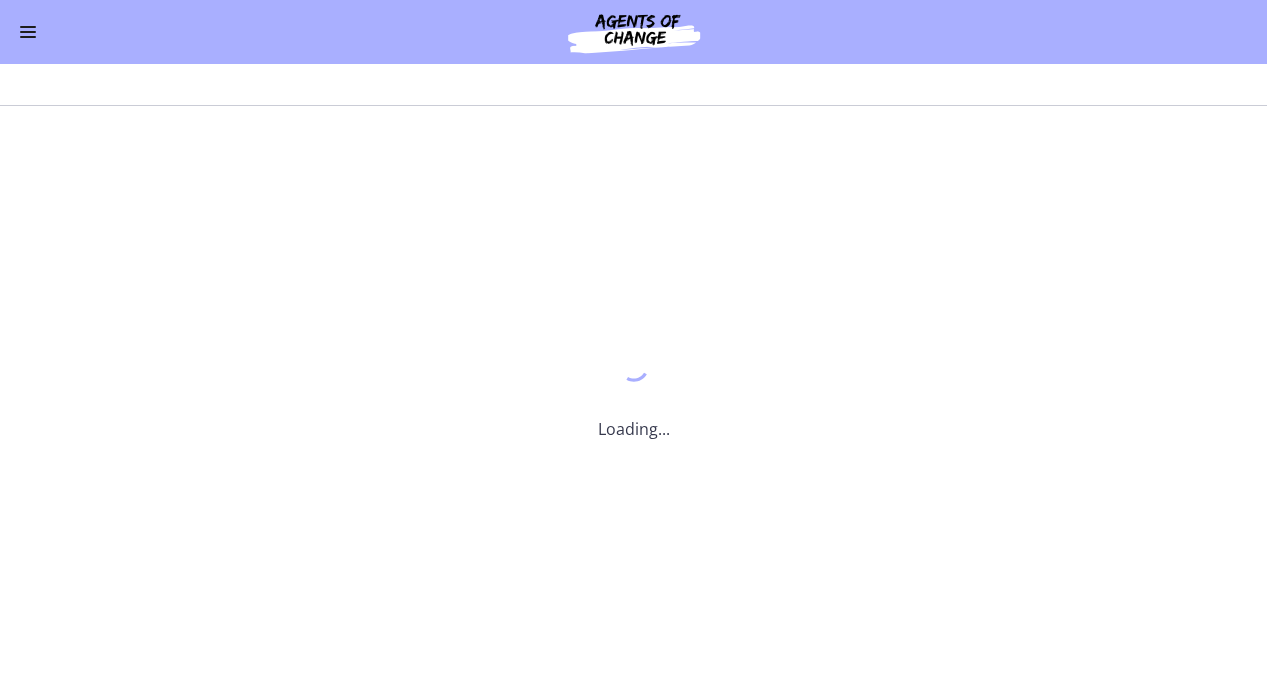 scroll, scrollTop: 0, scrollLeft: 0, axis: both 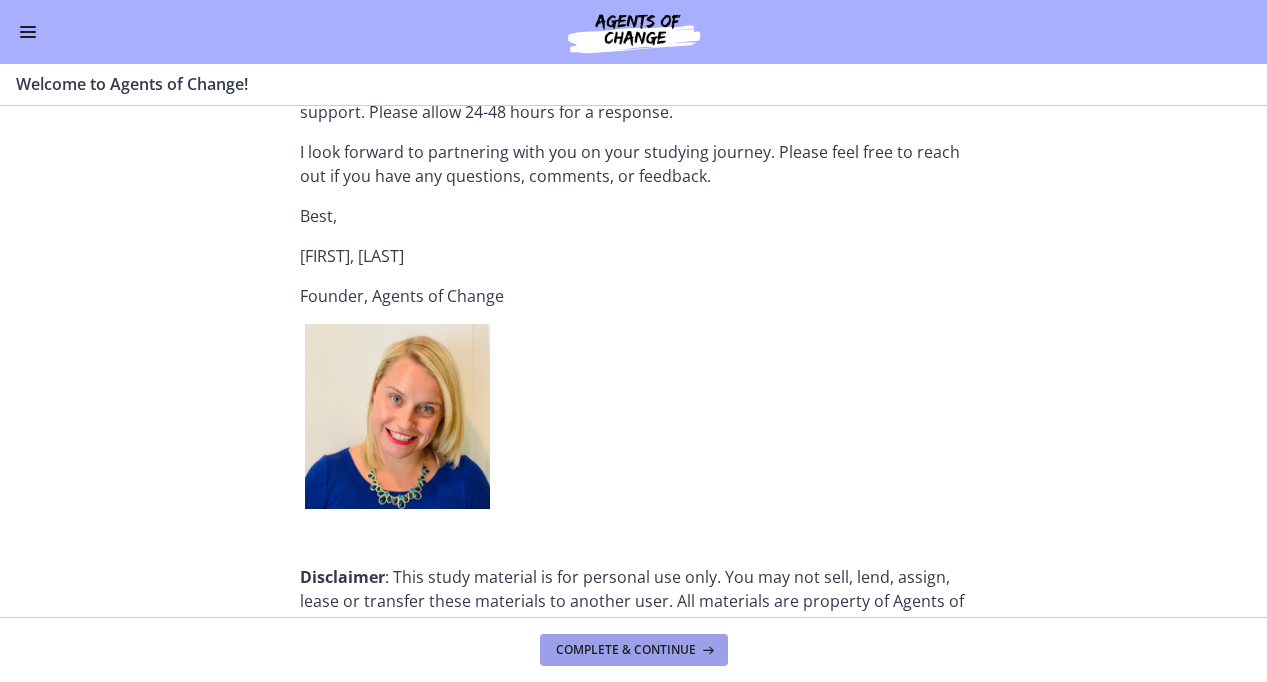 click on "Complete & continue" at bounding box center [626, 650] 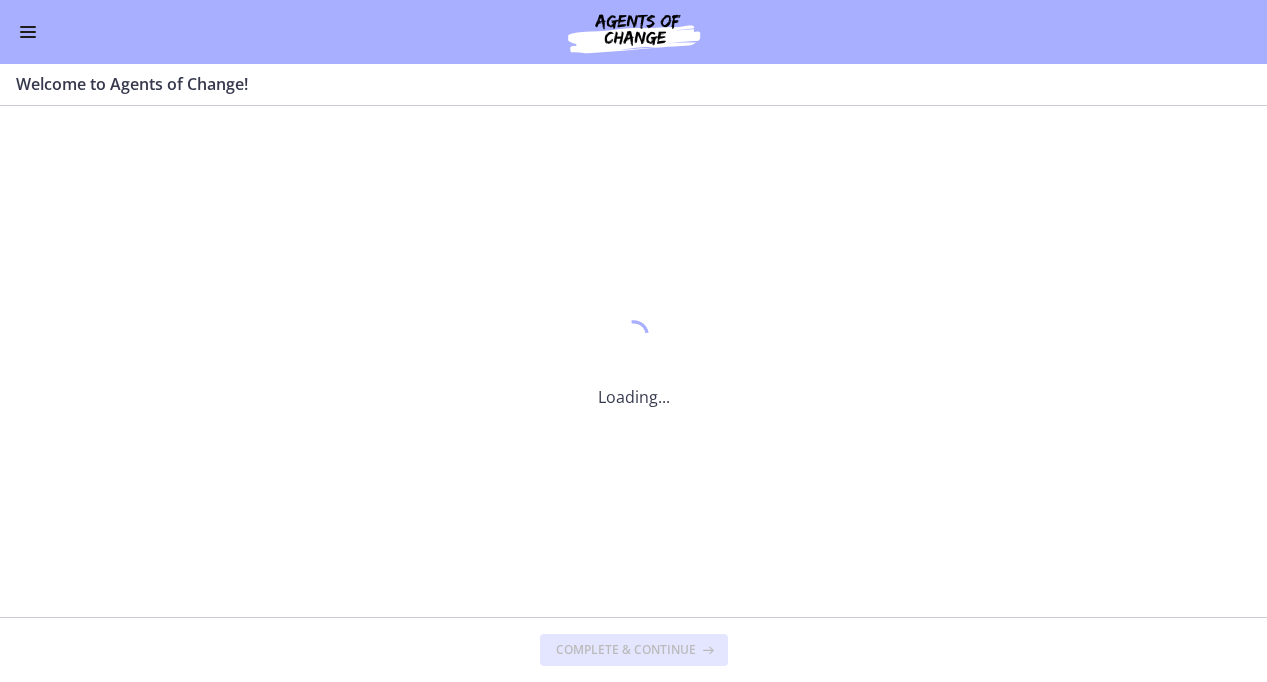 scroll, scrollTop: 0, scrollLeft: 0, axis: both 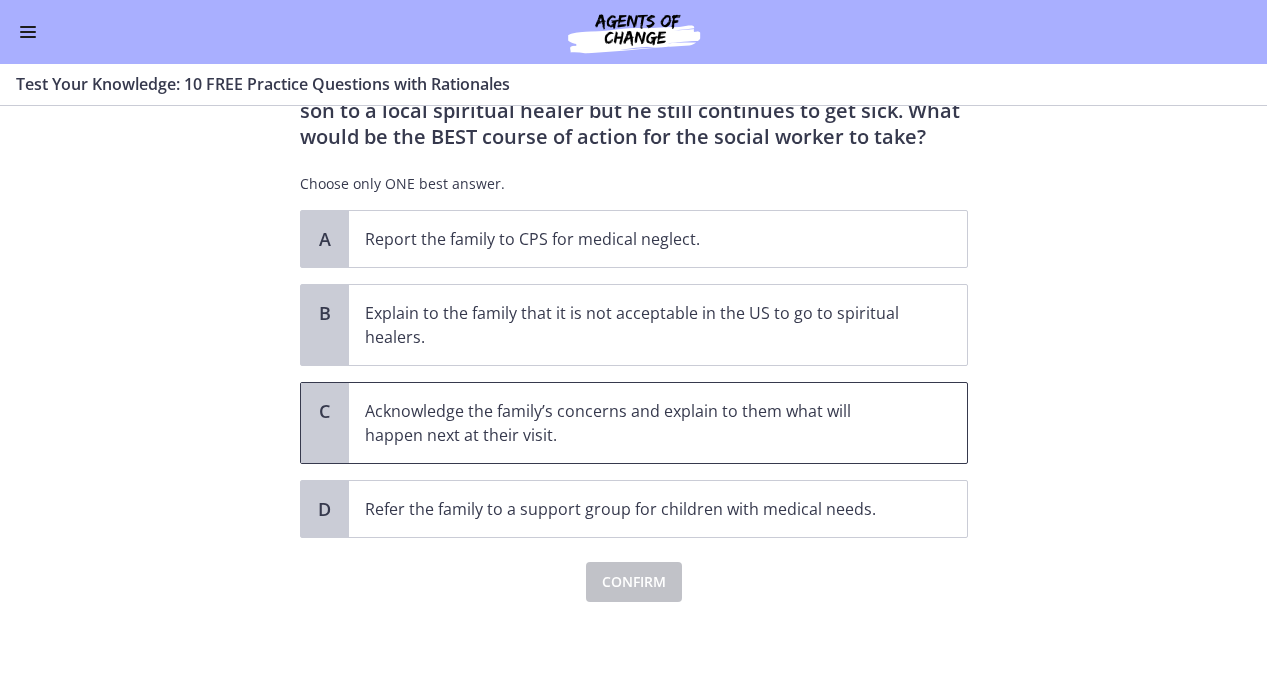 click on "Acknowledge the family’s concerns and explain to them what will happen next at their visit." at bounding box center (638, 423) 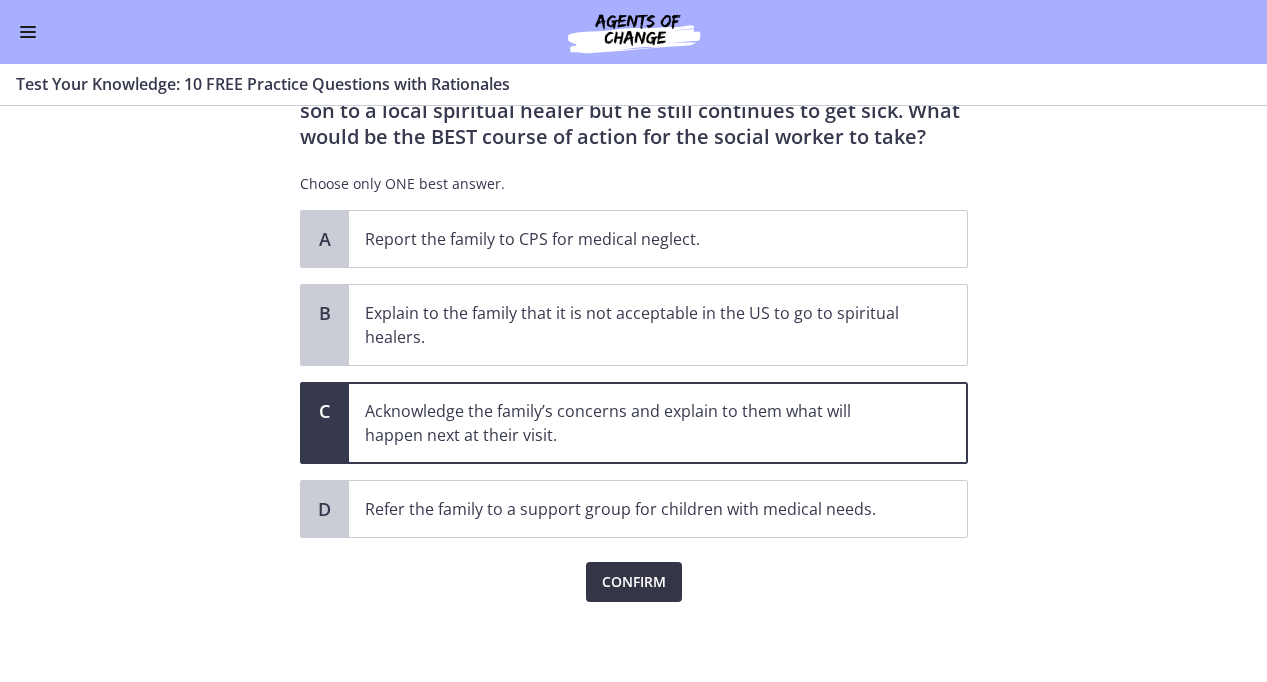 click on "Confirm" at bounding box center (634, 582) 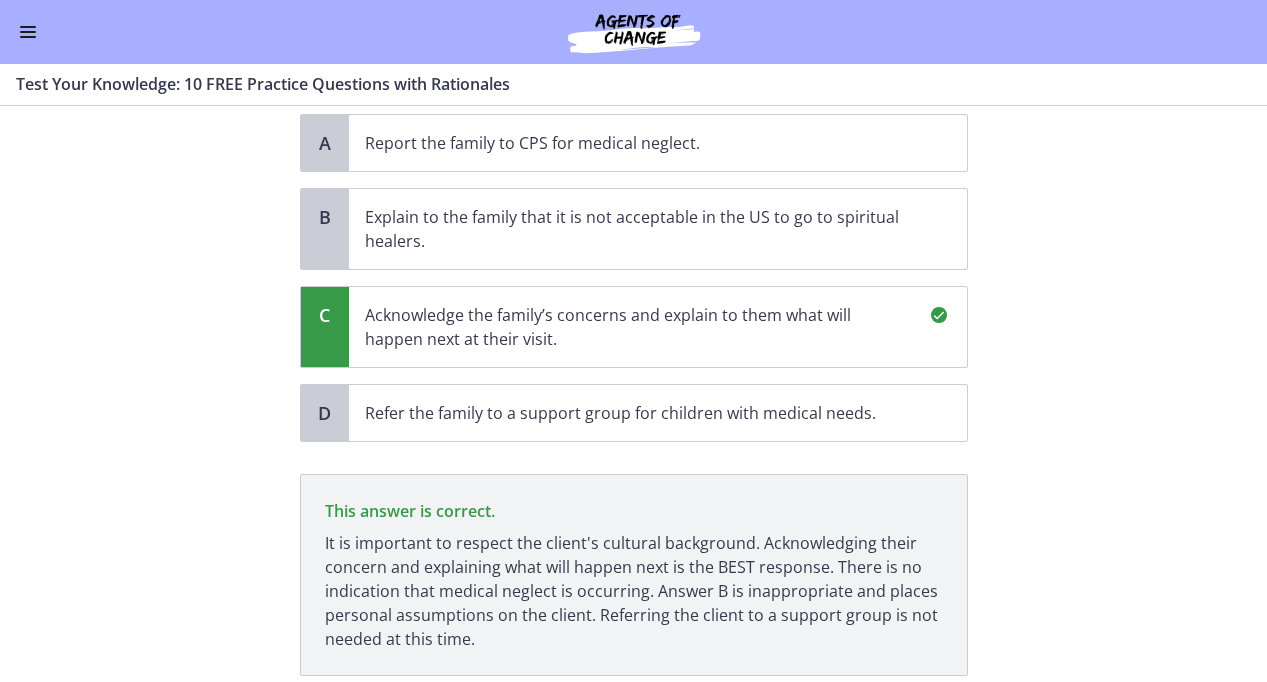 scroll, scrollTop: 437, scrollLeft: 0, axis: vertical 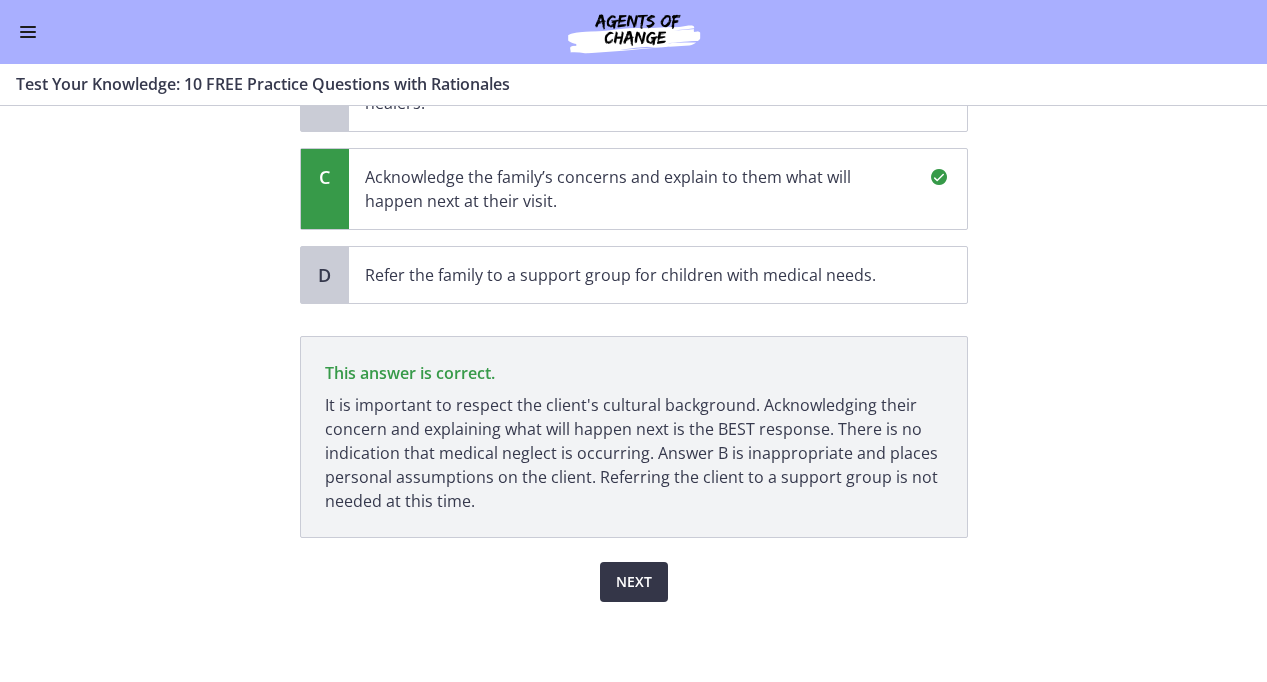 click on "Next" at bounding box center (634, 582) 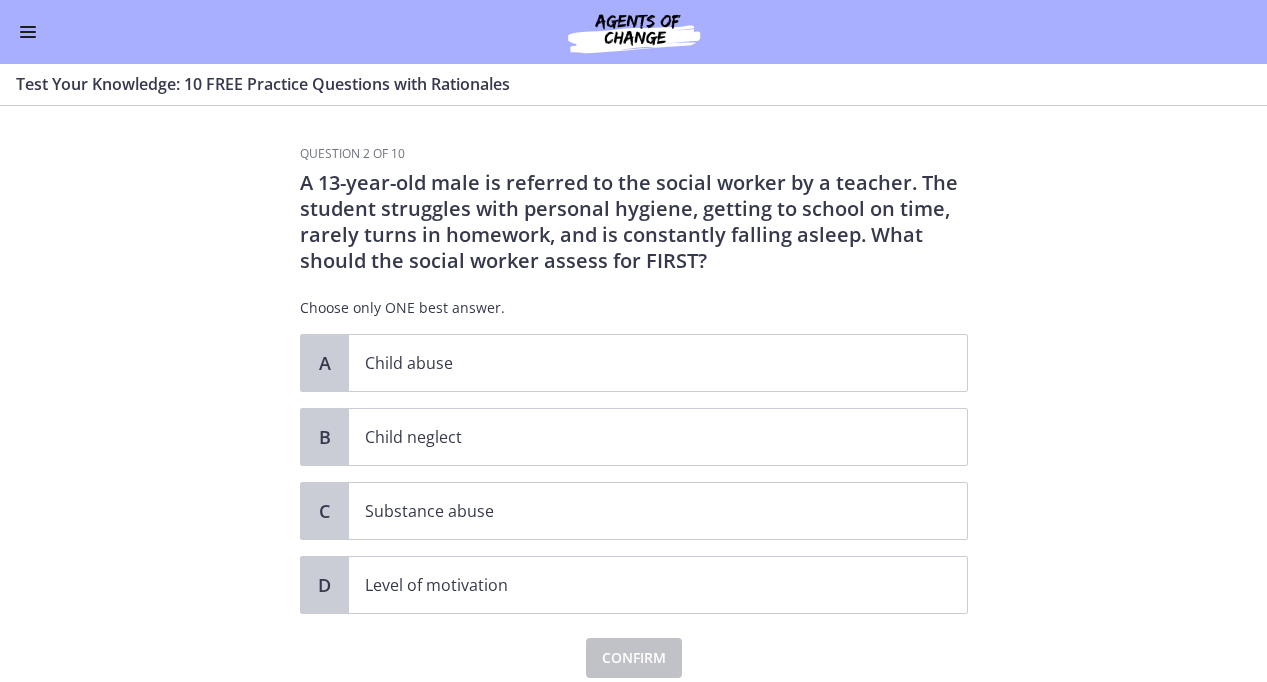 scroll, scrollTop: 1, scrollLeft: 0, axis: vertical 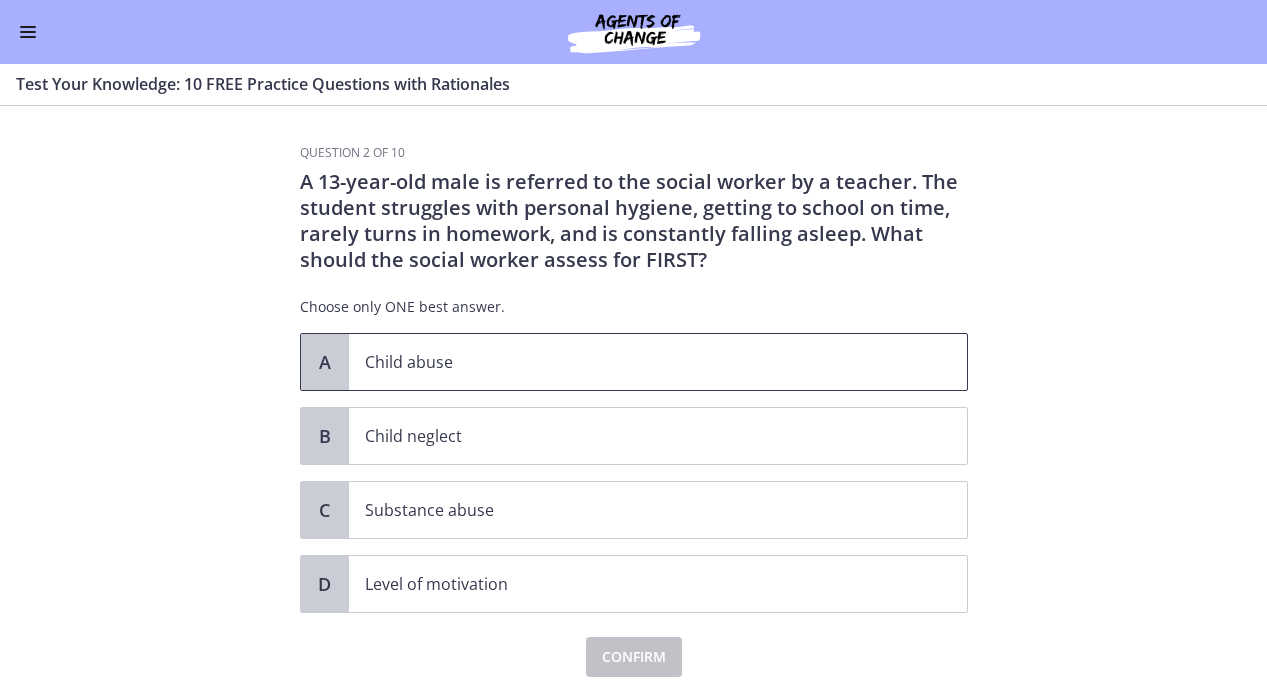click on "Child abuse" at bounding box center [638, 362] 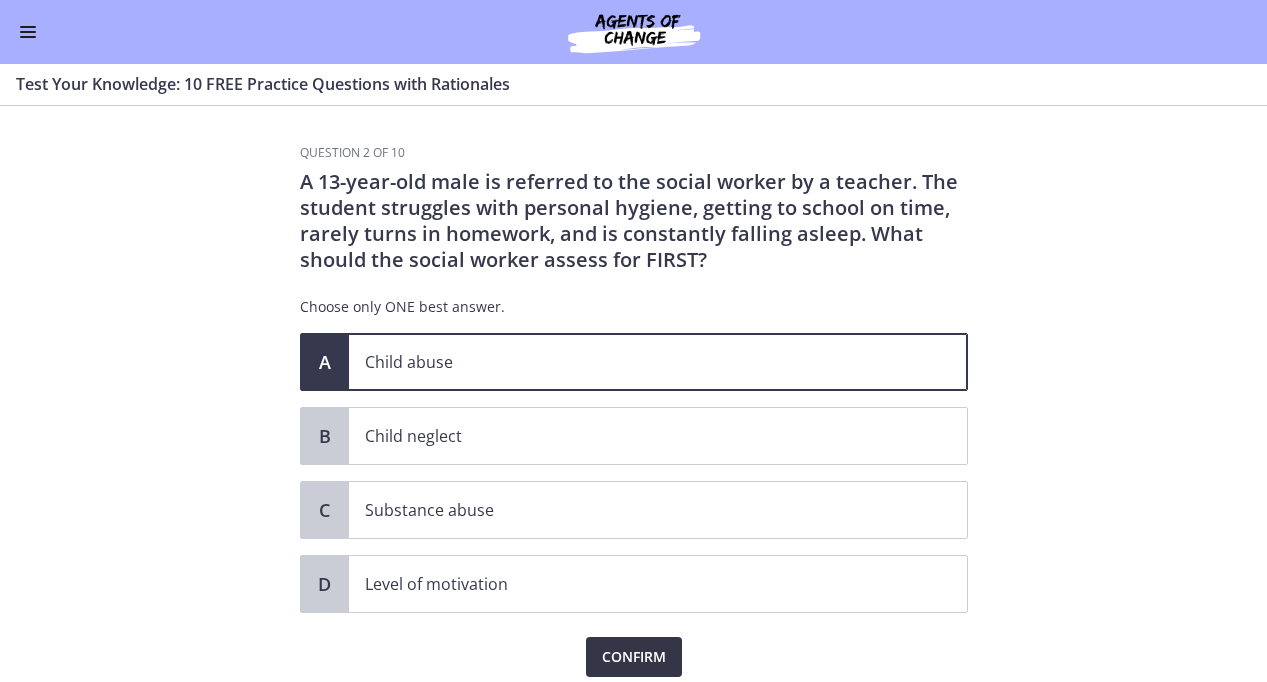 click on "Confirm" at bounding box center [634, 657] 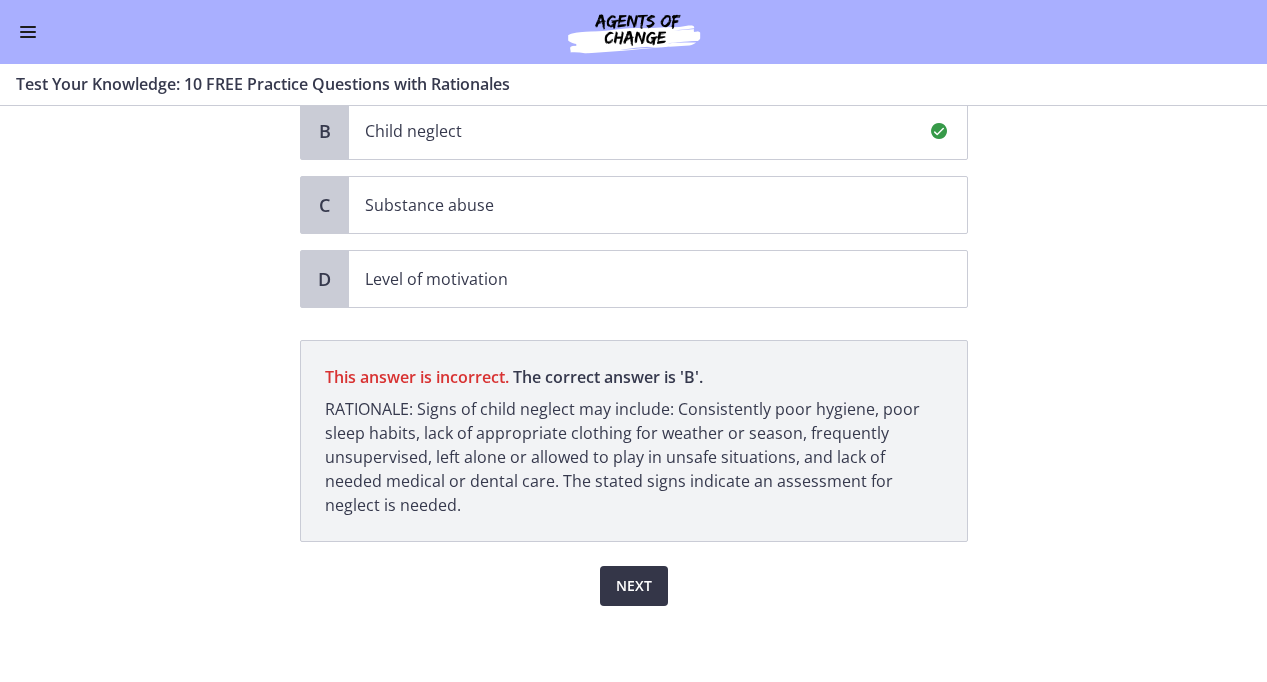 scroll, scrollTop: 311, scrollLeft: 0, axis: vertical 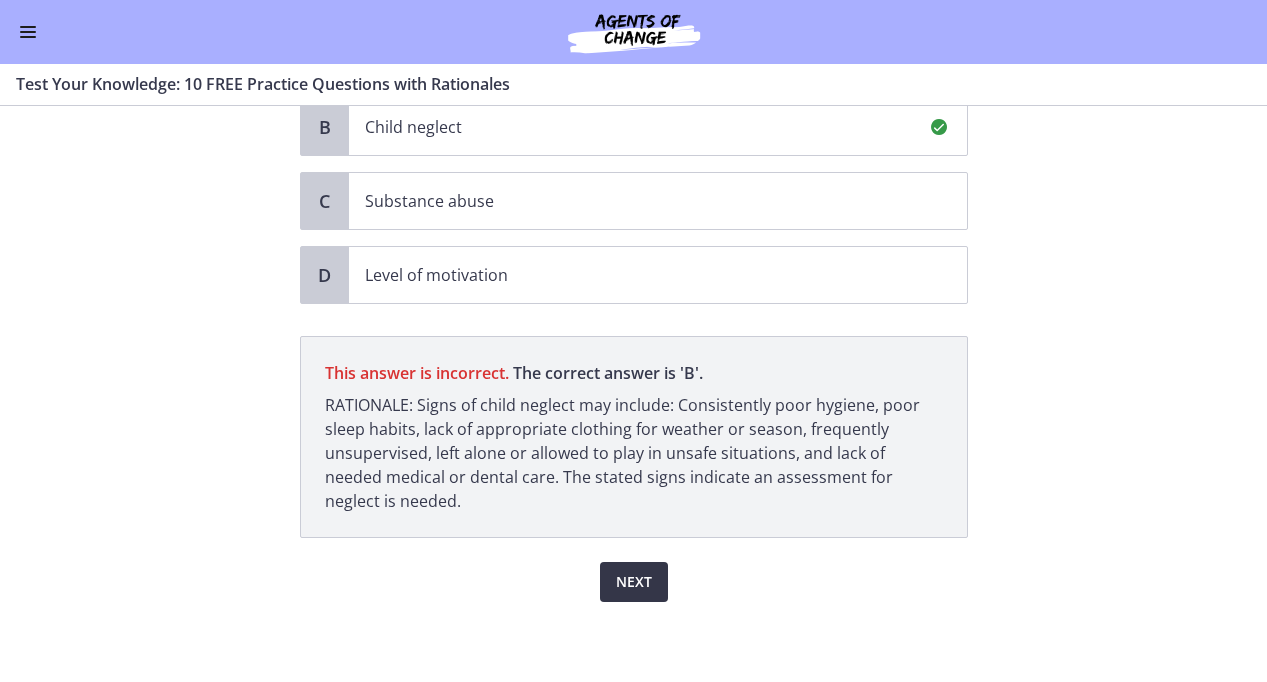 click on "Next" at bounding box center [634, 582] 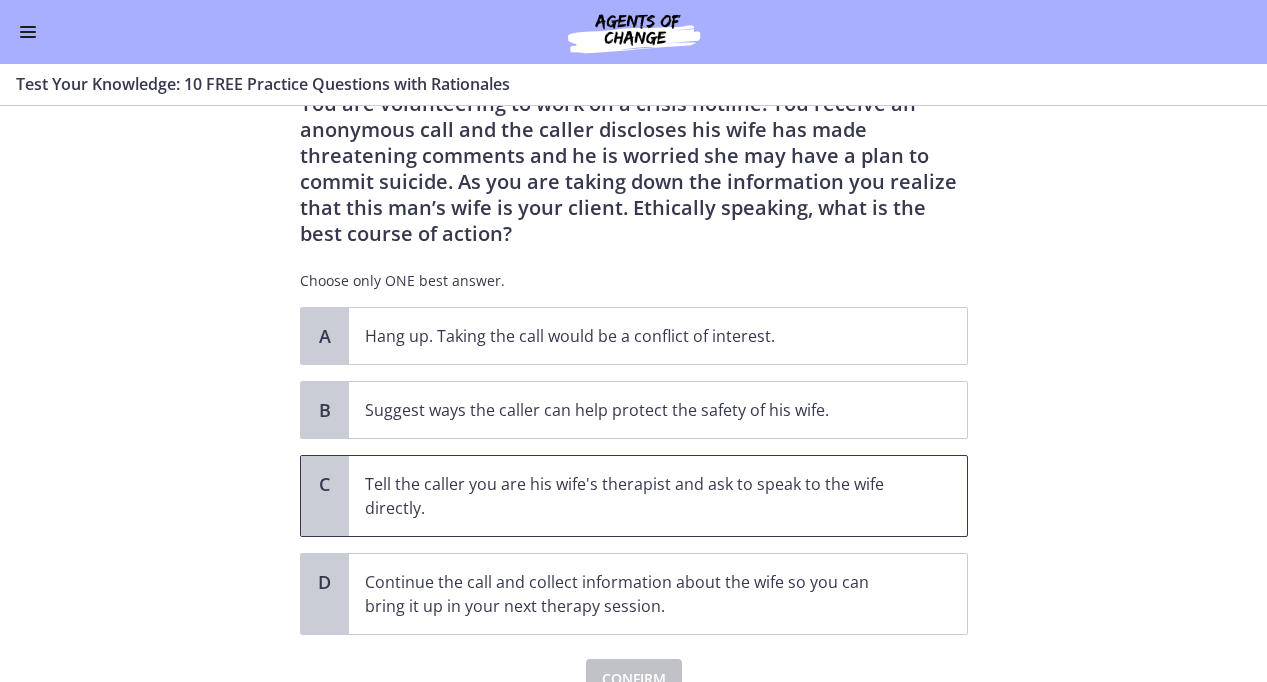 scroll, scrollTop: 82, scrollLeft: 0, axis: vertical 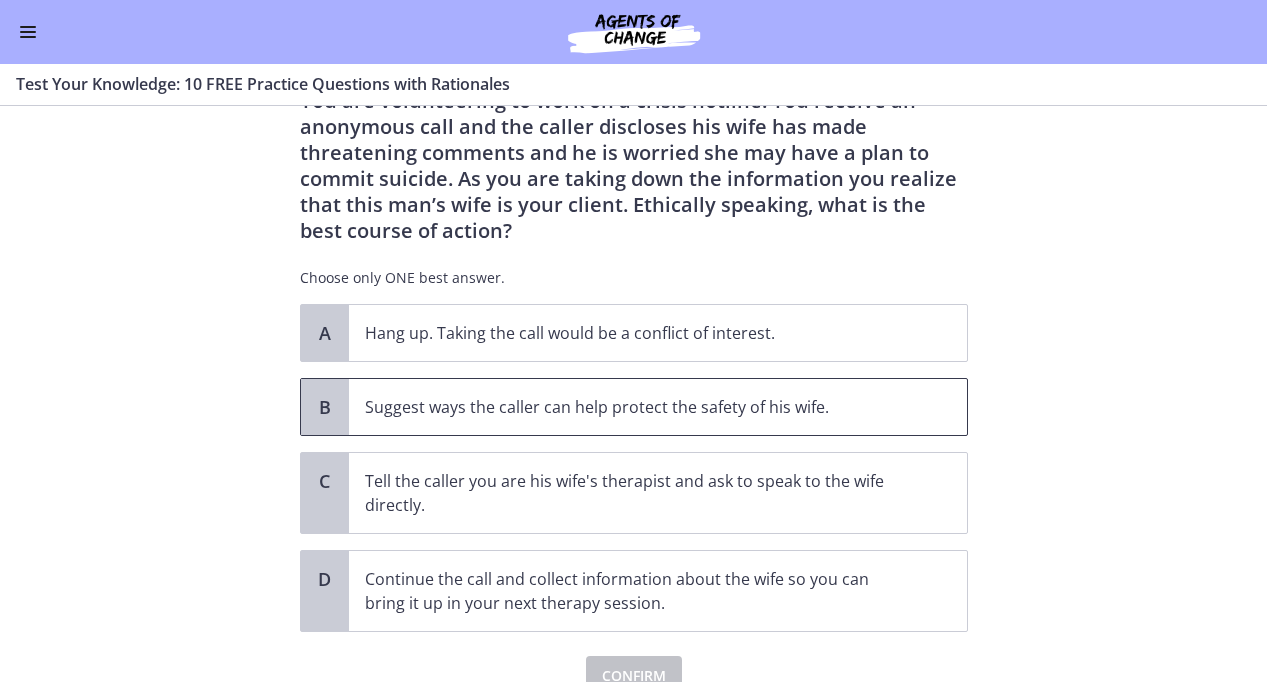 click on "Suggest ways the caller can help protect the safety of his wife." at bounding box center (638, 407) 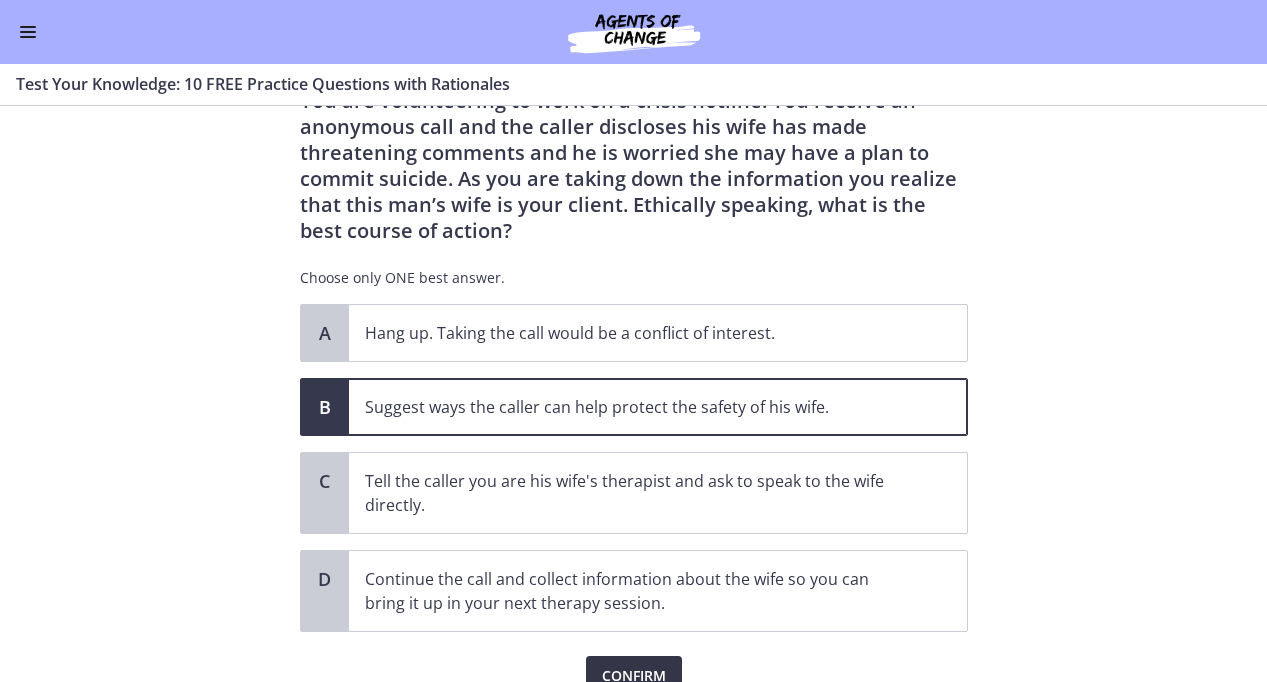 click on "Confirm" at bounding box center [634, 676] 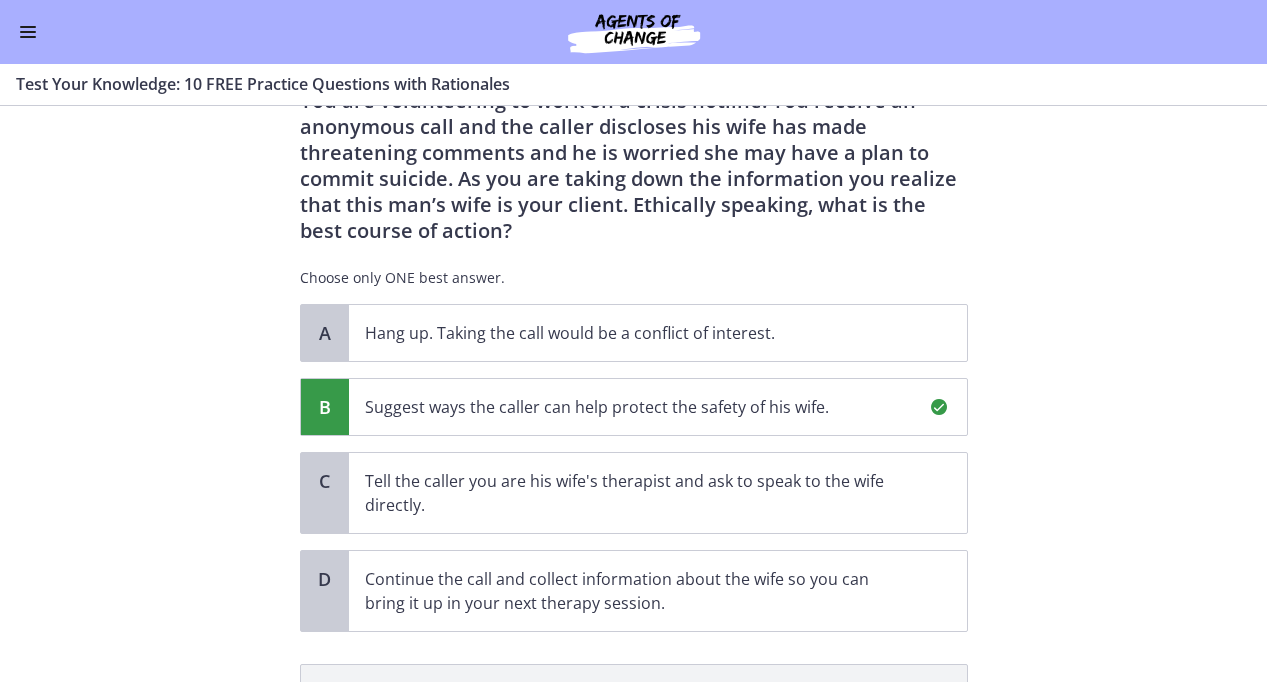 scroll, scrollTop: 363, scrollLeft: 0, axis: vertical 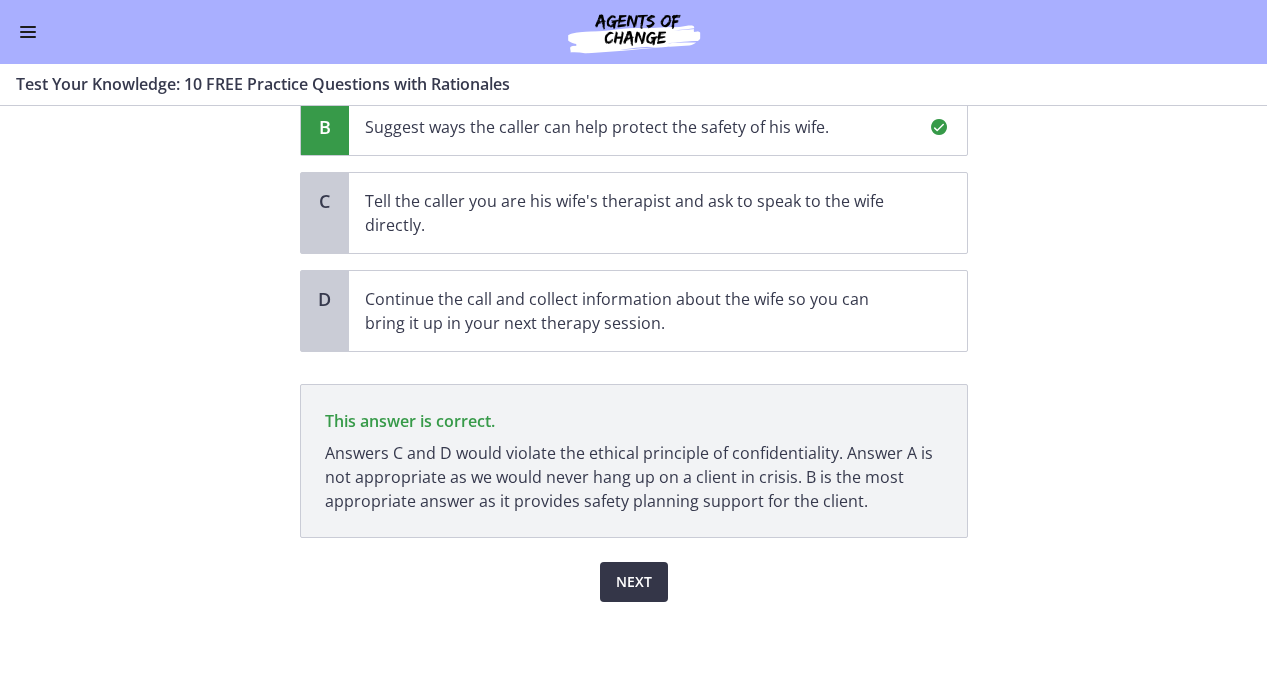 click on "Next" at bounding box center [634, 582] 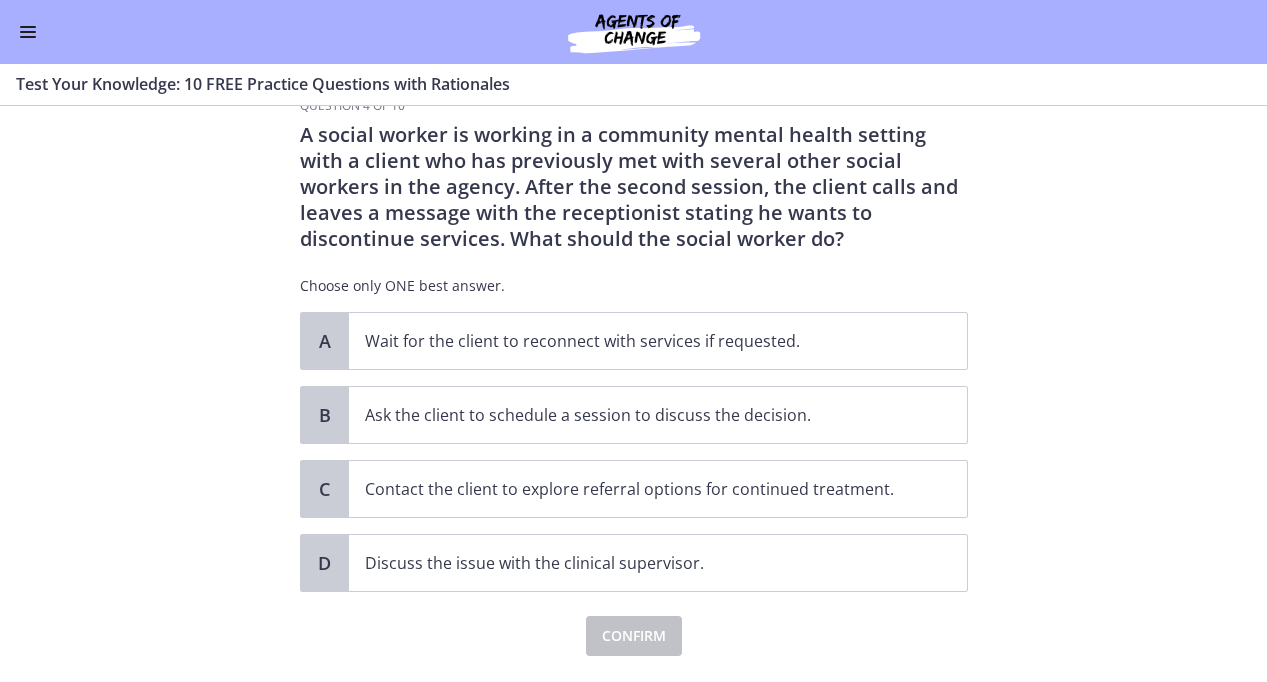 scroll, scrollTop: 49, scrollLeft: 0, axis: vertical 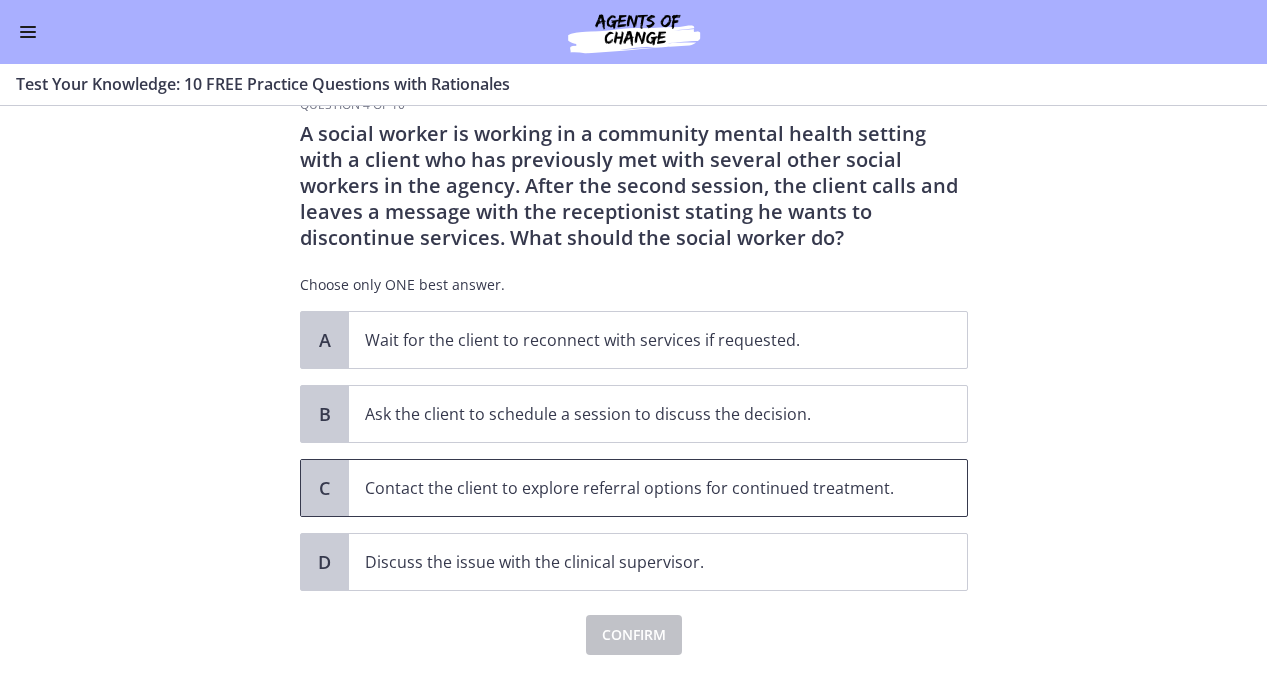 click on "Contact the client to explore referral options for continued treatment." at bounding box center (658, 488) 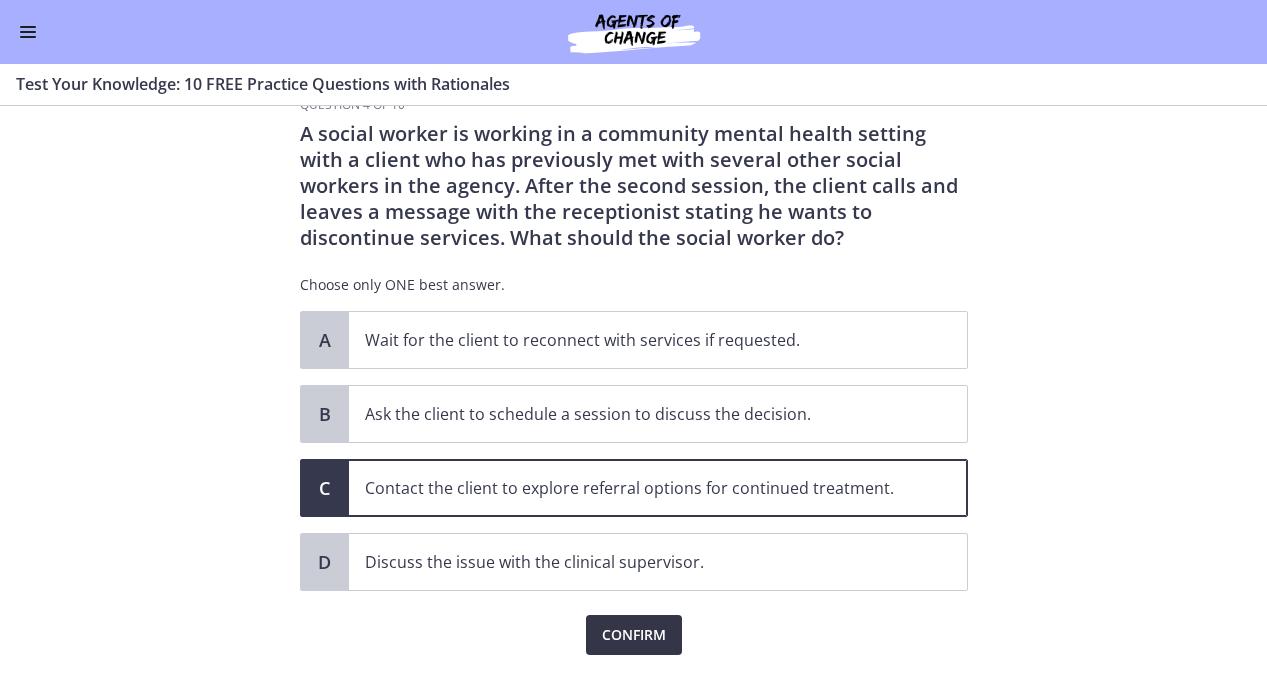 click on "Confirm" at bounding box center (634, 635) 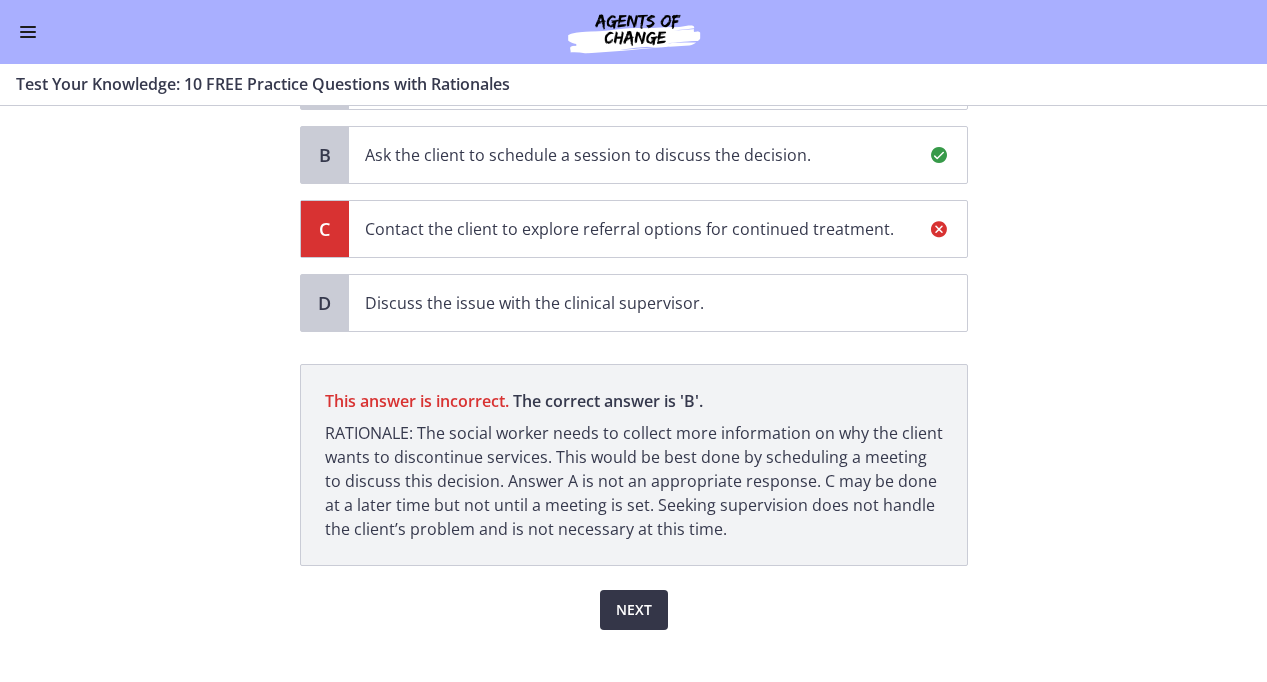 scroll, scrollTop: 337, scrollLeft: 0, axis: vertical 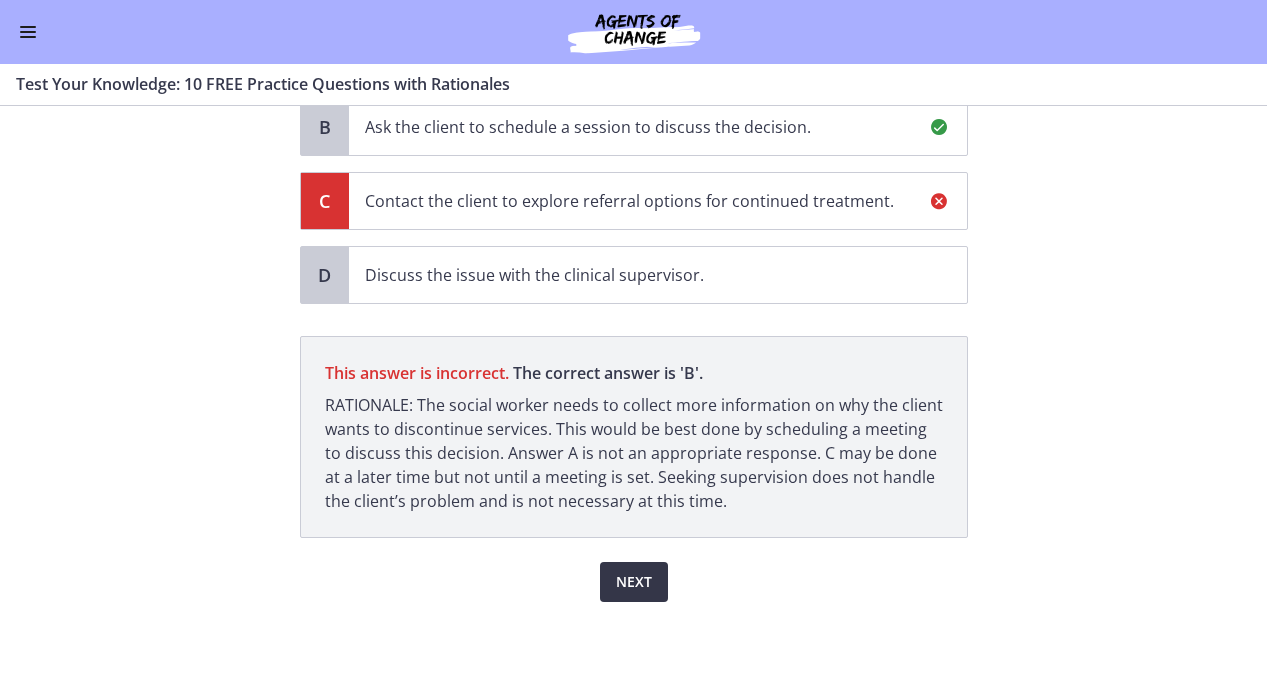 click on "Next" at bounding box center (634, 582) 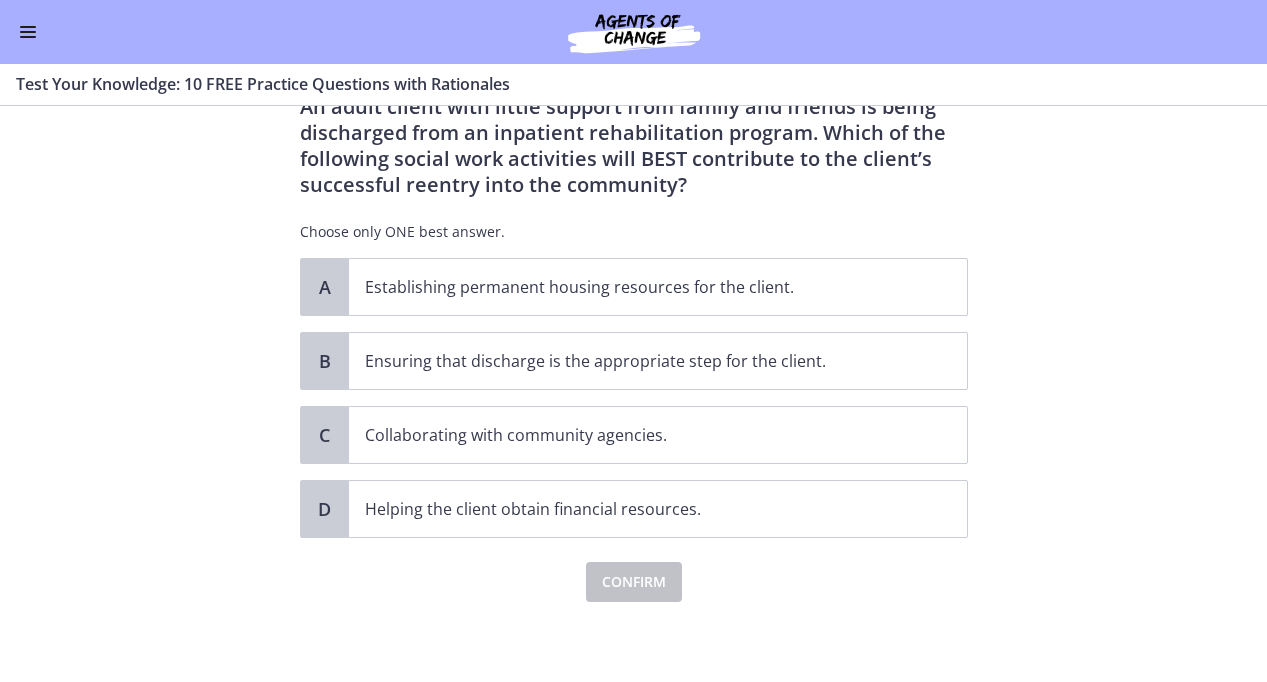 scroll, scrollTop: 0, scrollLeft: 0, axis: both 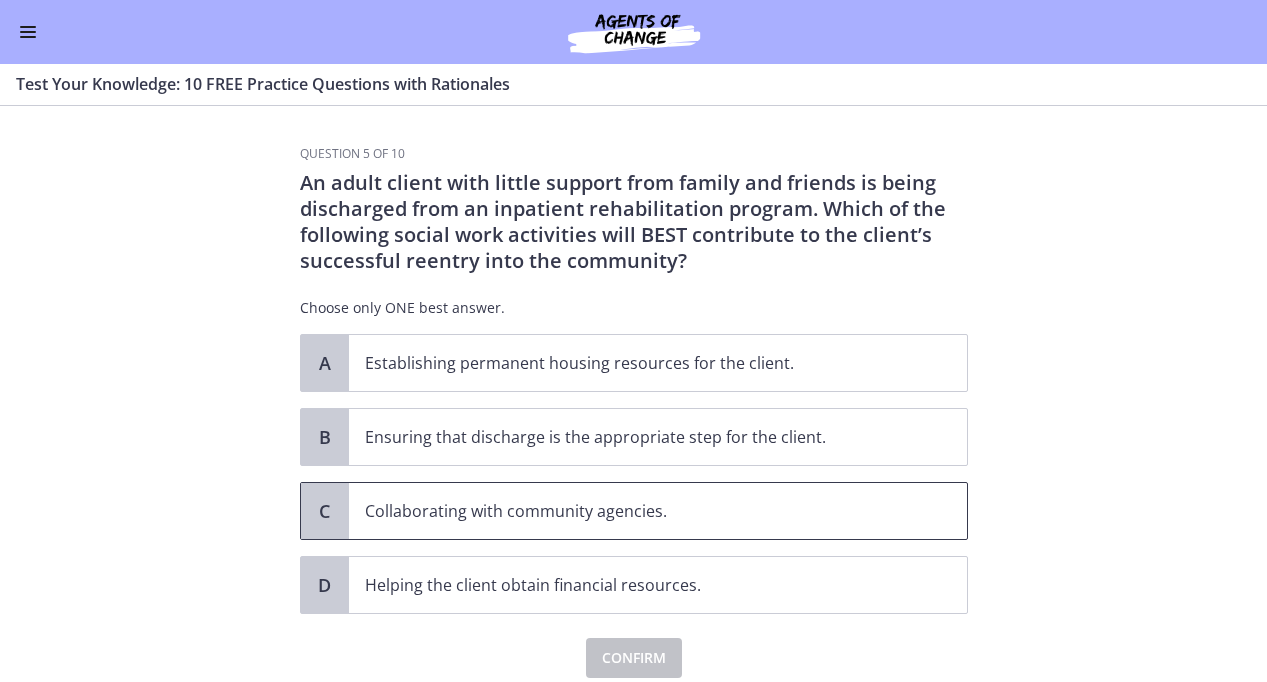click on "Collaborating with community agencies." at bounding box center [638, 511] 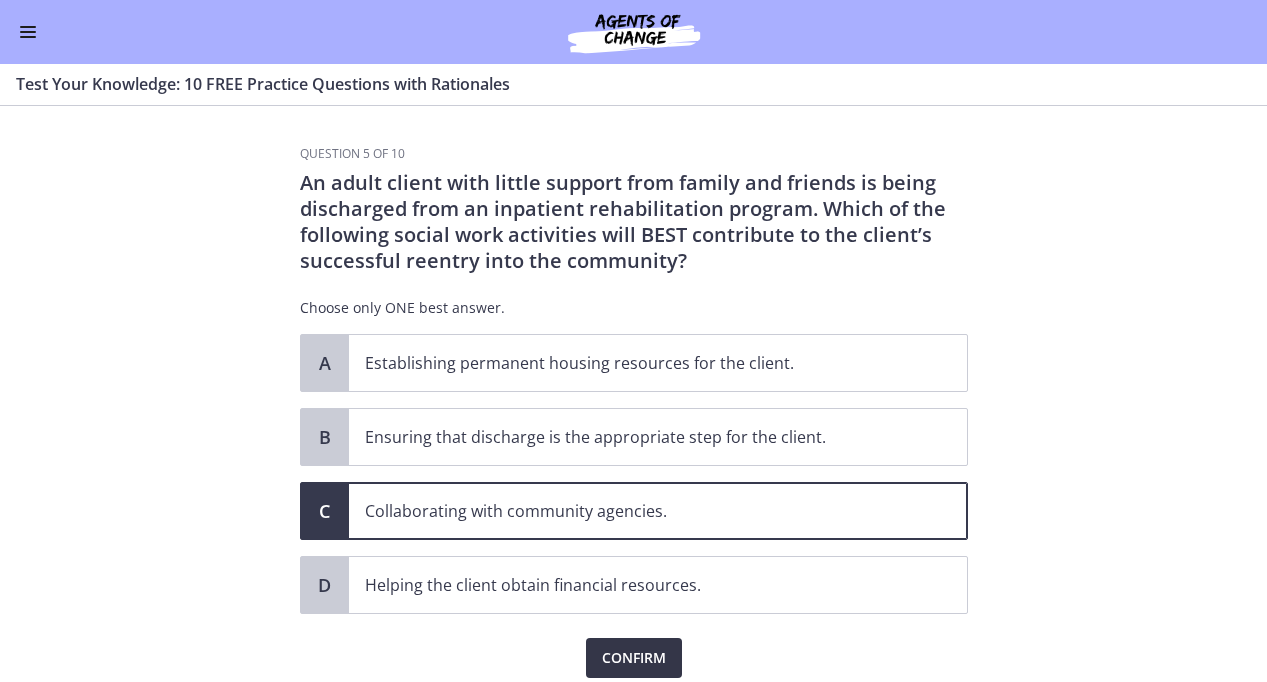 click on "Confirm" at bounding box center (634, 658) 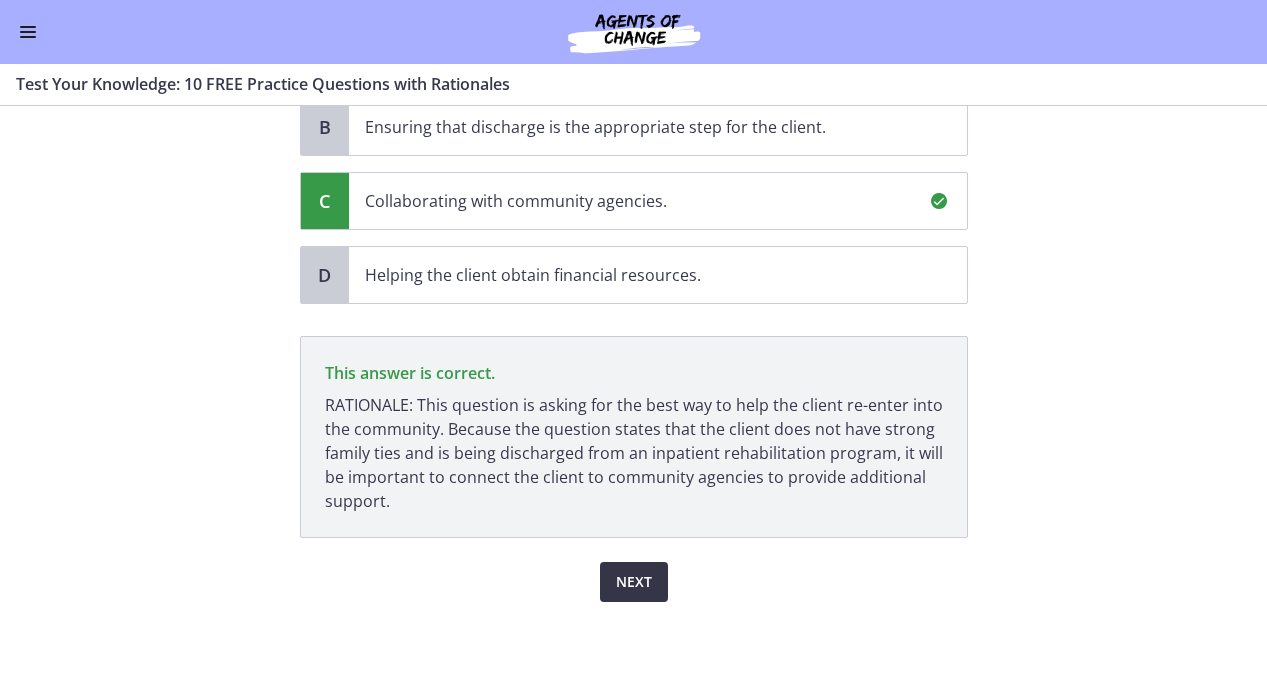 scroll, scrollTop: 311, scrollLeft: 0, axis: vertical 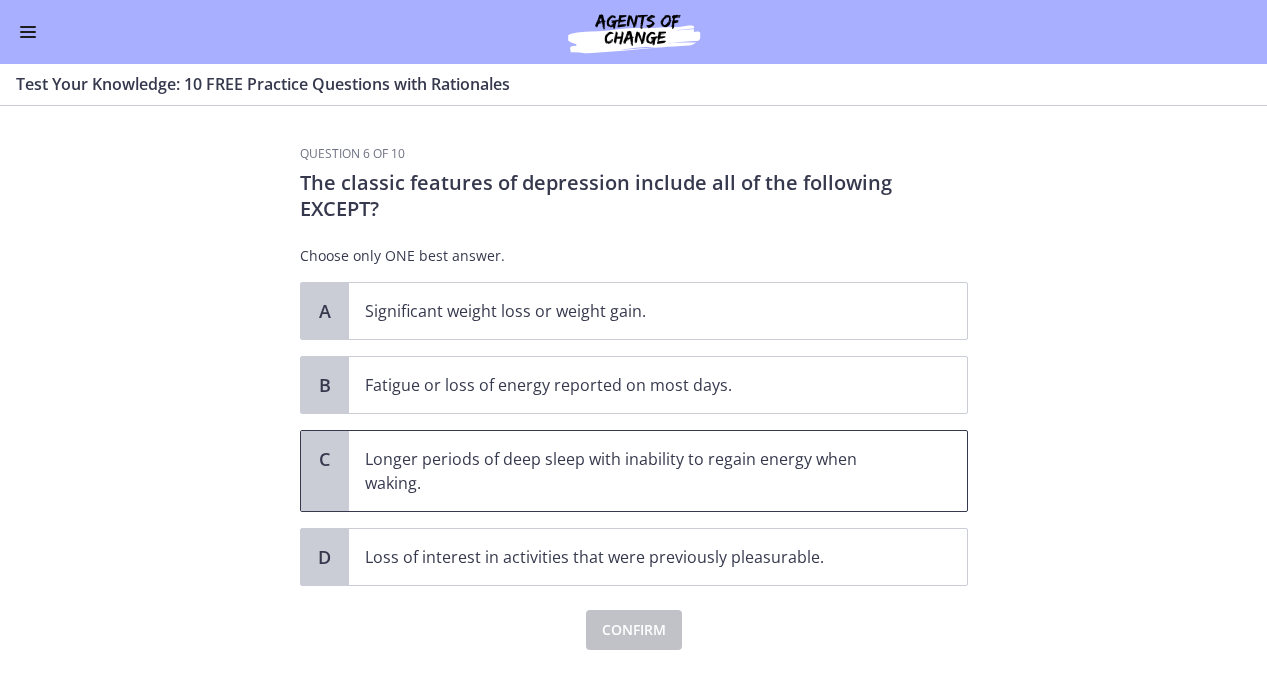 click on "Longer periods of deep sleep with inability to regain energy when waking." at bounding box center (638, 471) 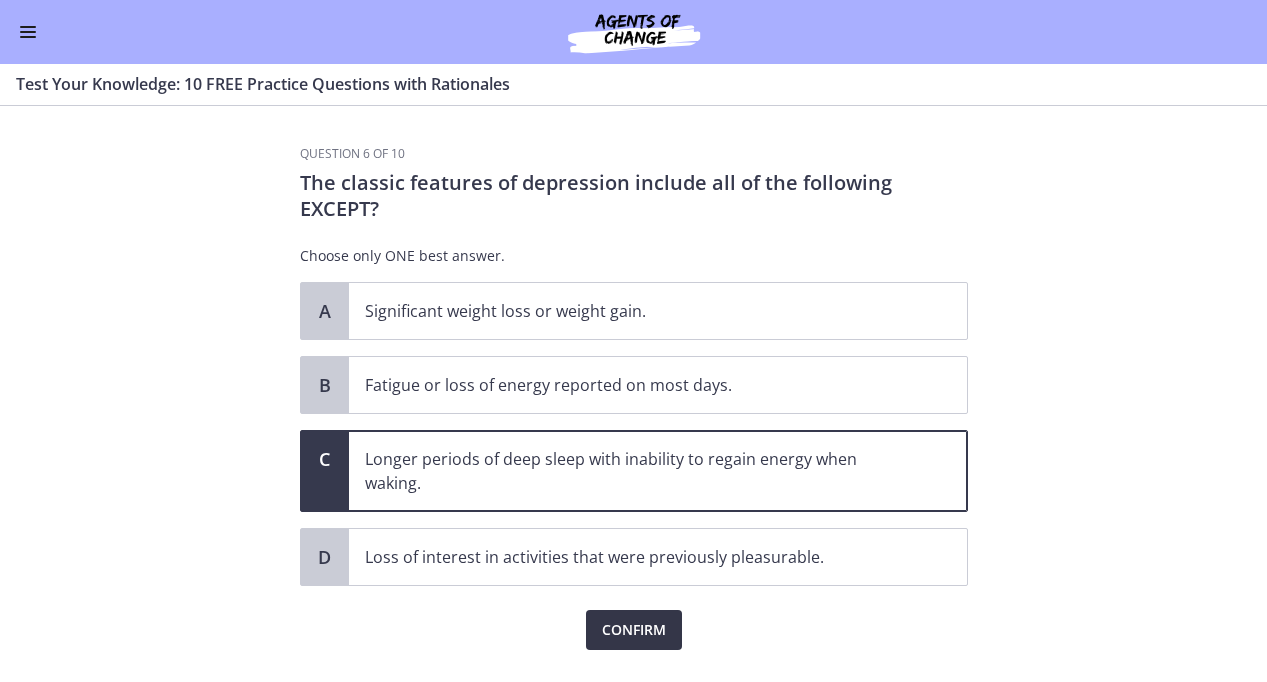 click on "Confirm" at bounding box center [634, 630] 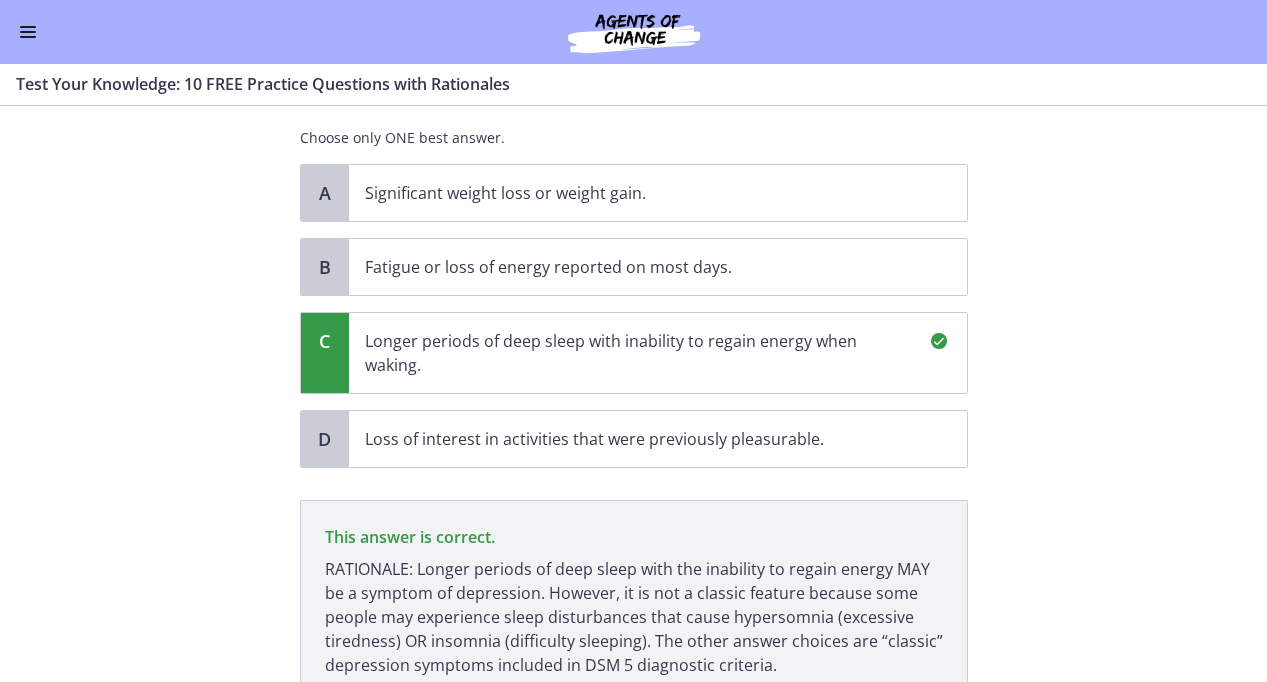 scroll, scrollTop: 283, scrollLeft: 0, axis: vertical 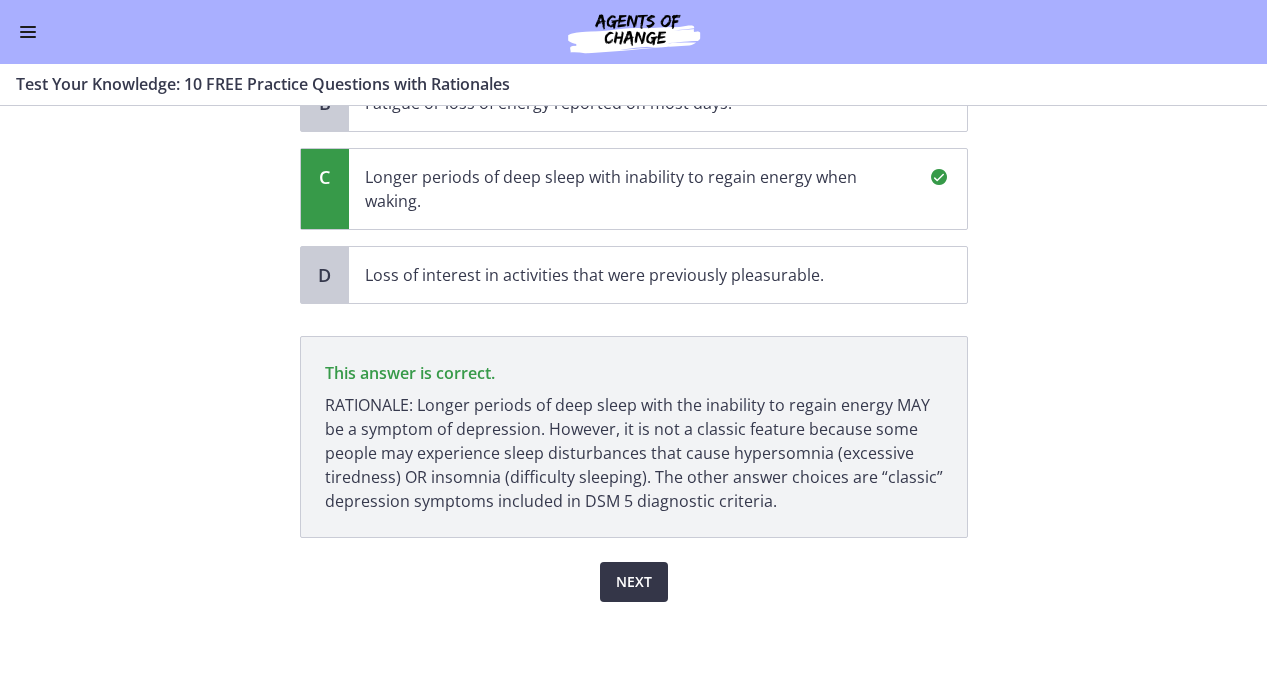 click on "Next" at bounding box center [634, 582] 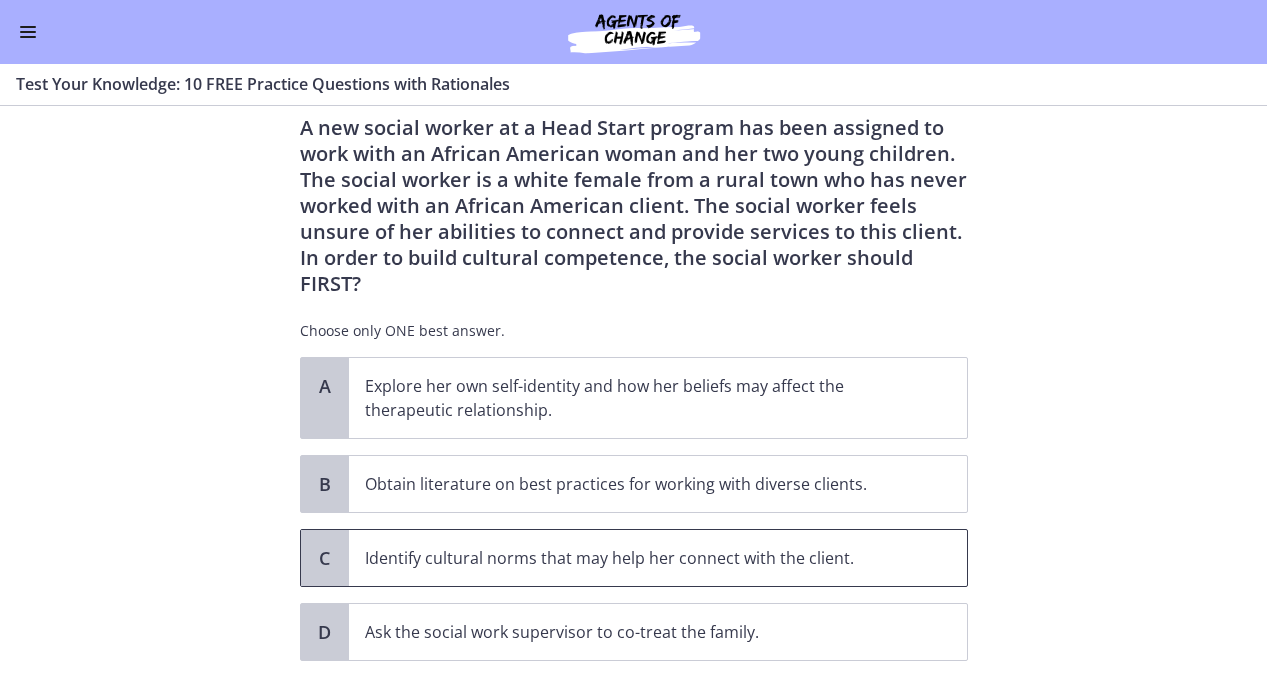 scroll, scrollTop: 53, scrollLeft: 0, axis: vertical 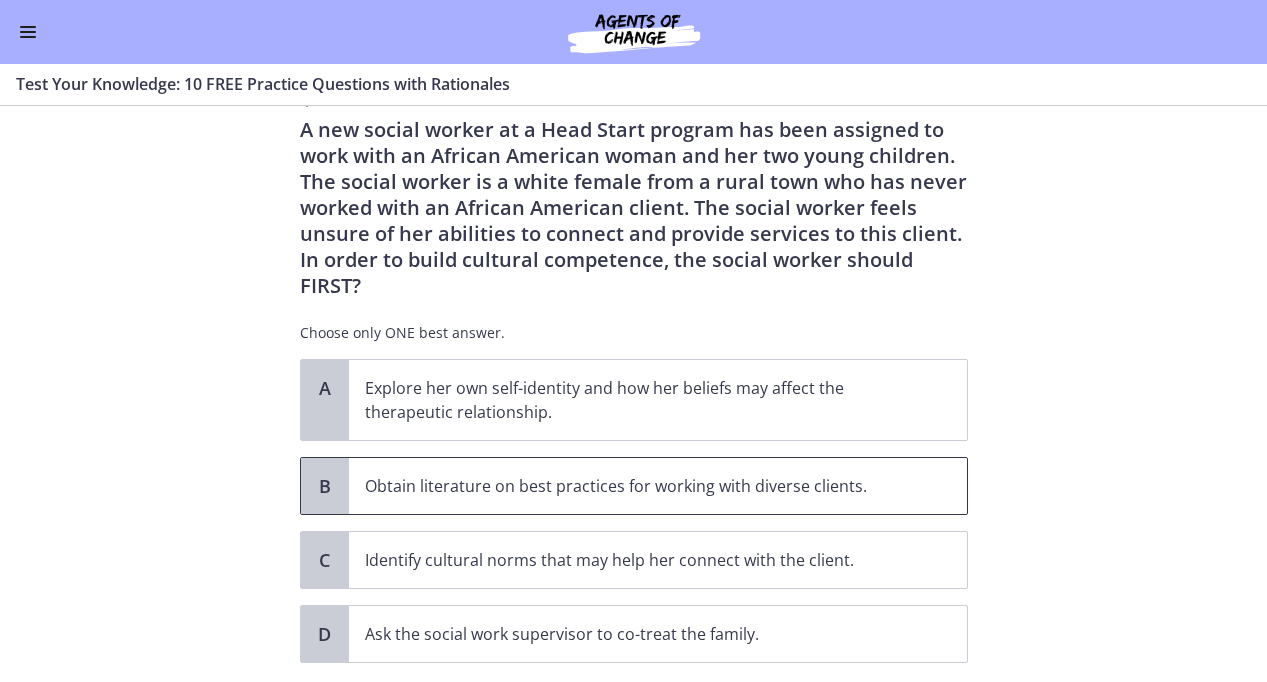 click on "Obtain literature on best practices for working with diverse clients." at bounding box center [638, 486] 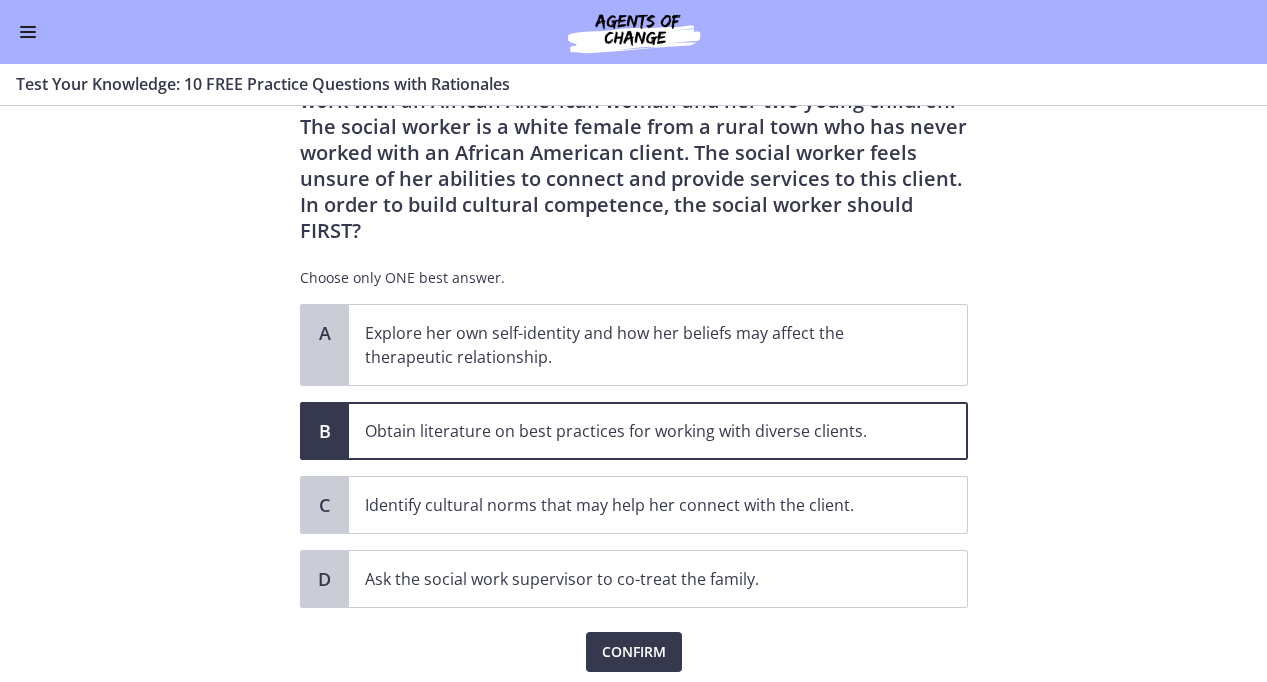 scroll, scrollTop: 118, scrollLeft: 0, axis: vertical 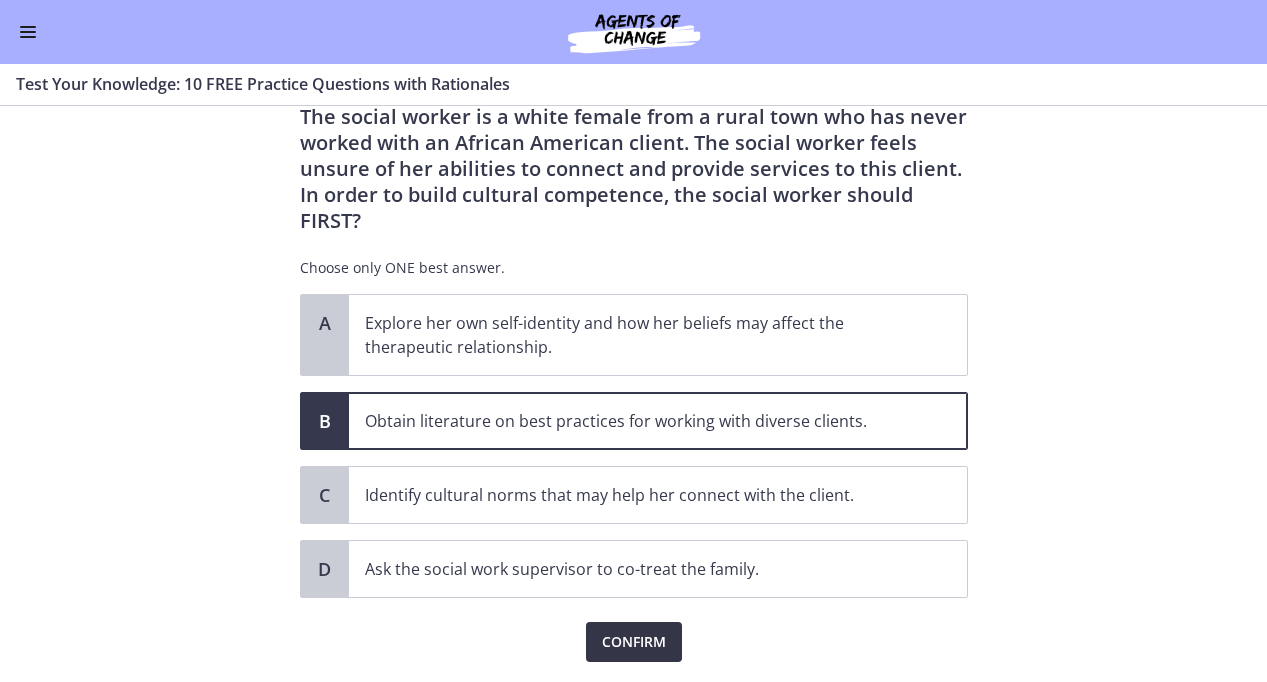 click on "Confirm" at bounding box center (634, 642) 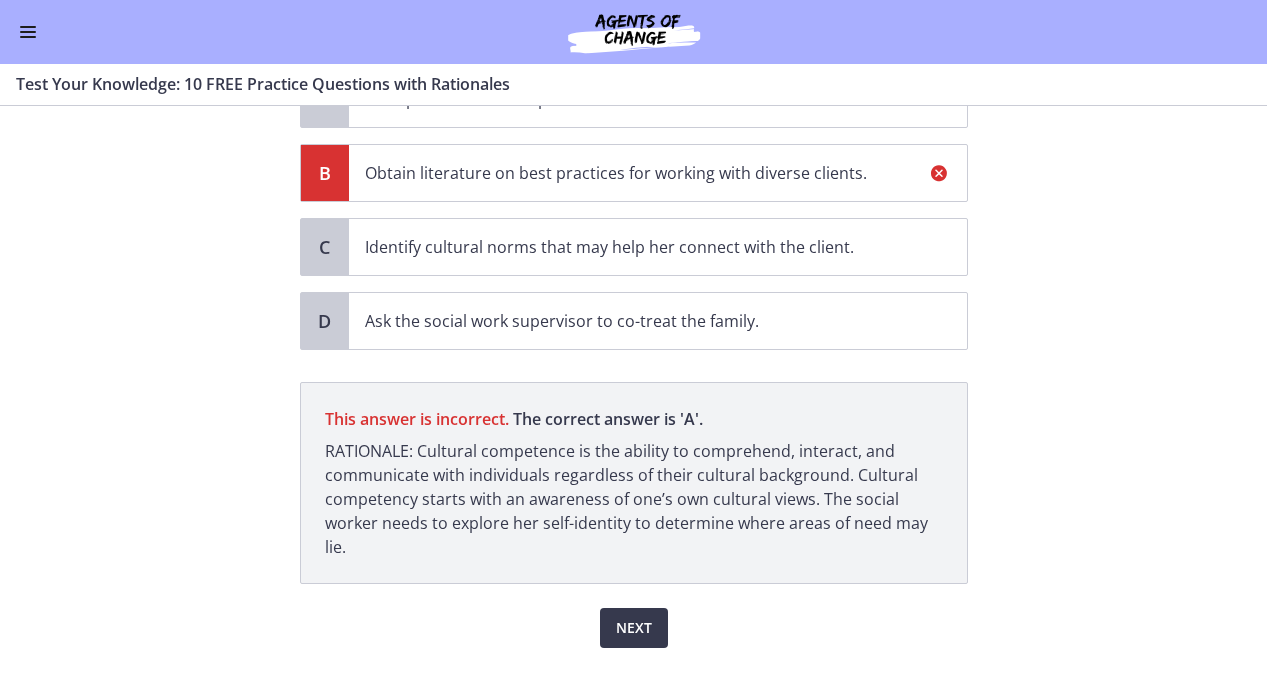 scroll, scrollTop: 399, scrollLeft: 0, axis: vertical 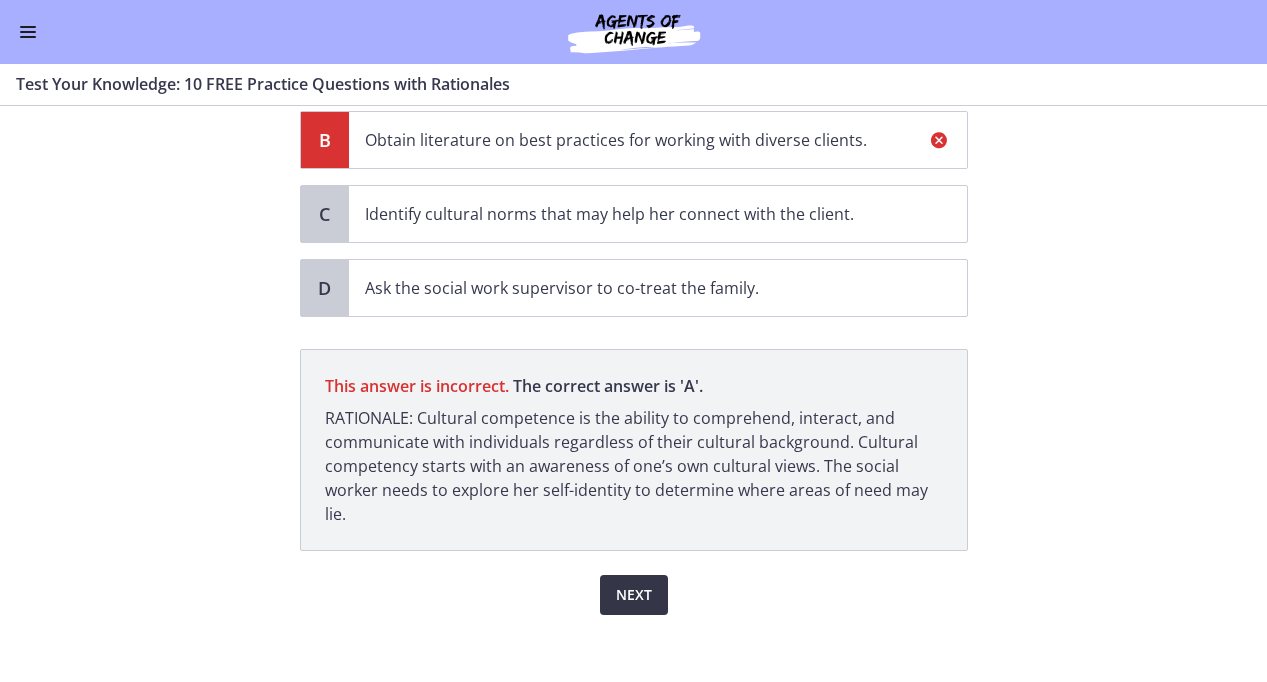 click on "Next" at bounding box center [634, 595] 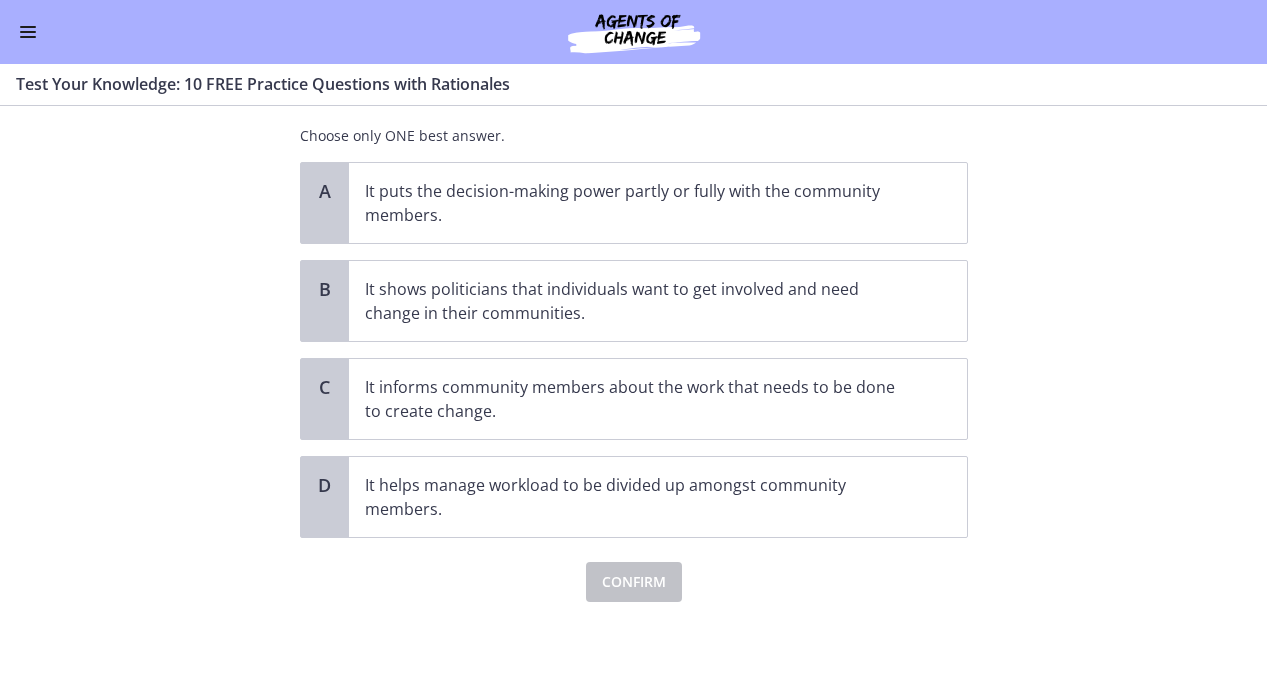 scroll, scrollTop: 0, scrollLeft: 0, axis: both 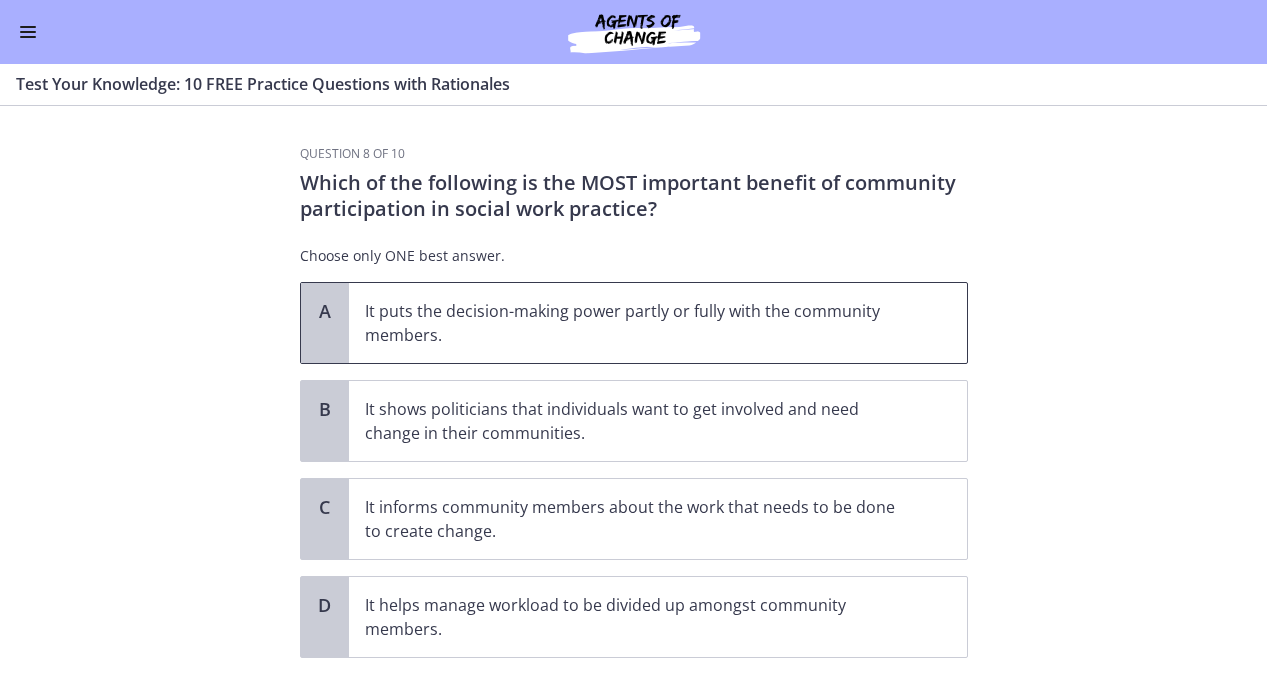 click on "It puts the decision-making power partly or fully with the community members." at bounding box center [638, 323] 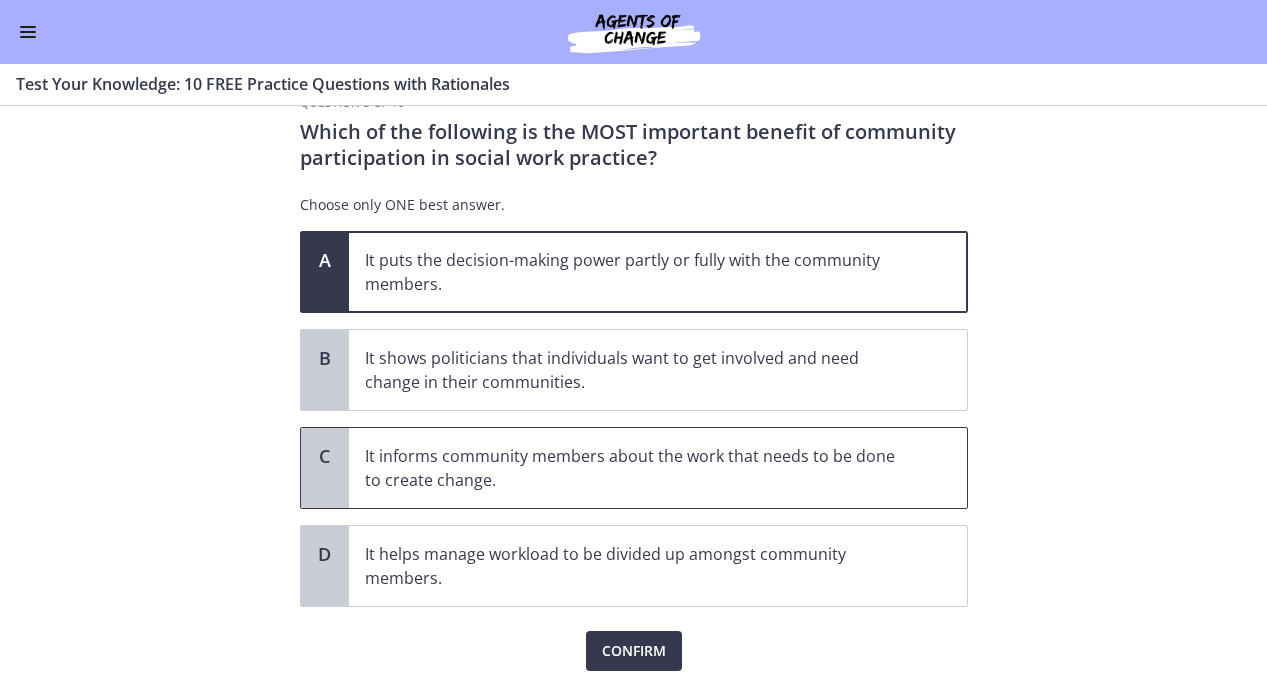 scroll, scrollTop: 53, scrollLeft: 0, axis: vertical 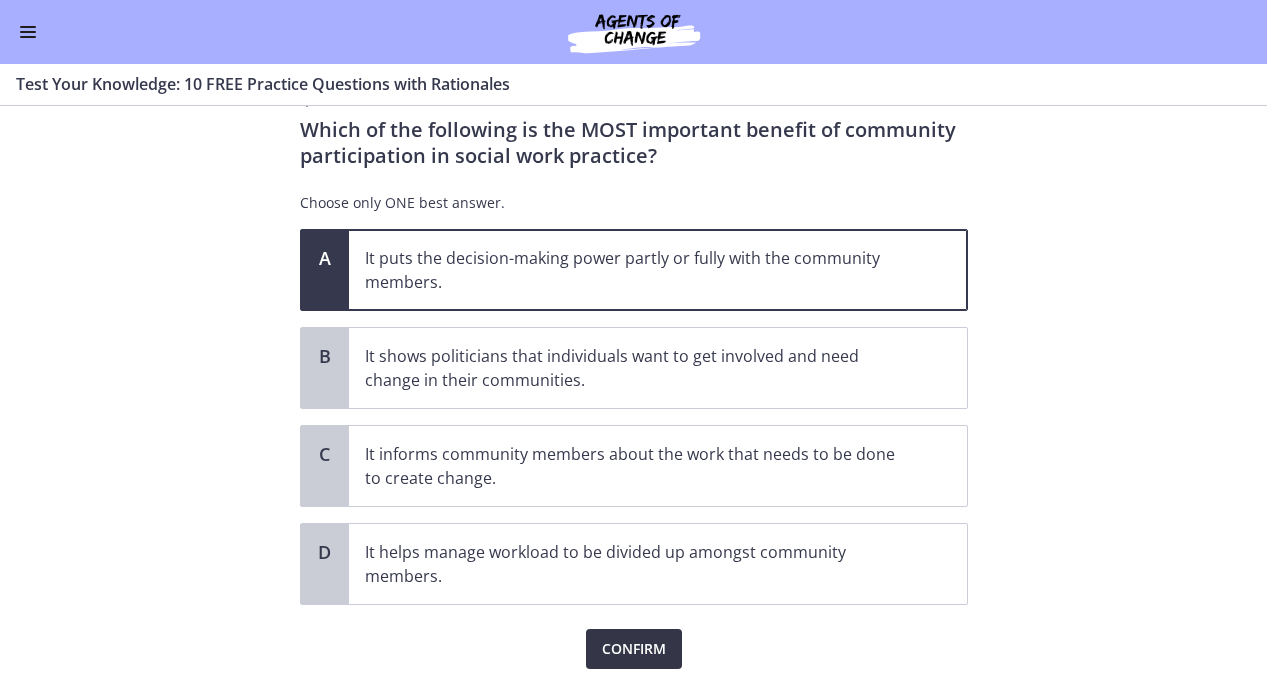 click on "Confirm" at bounding box center (634, 649) 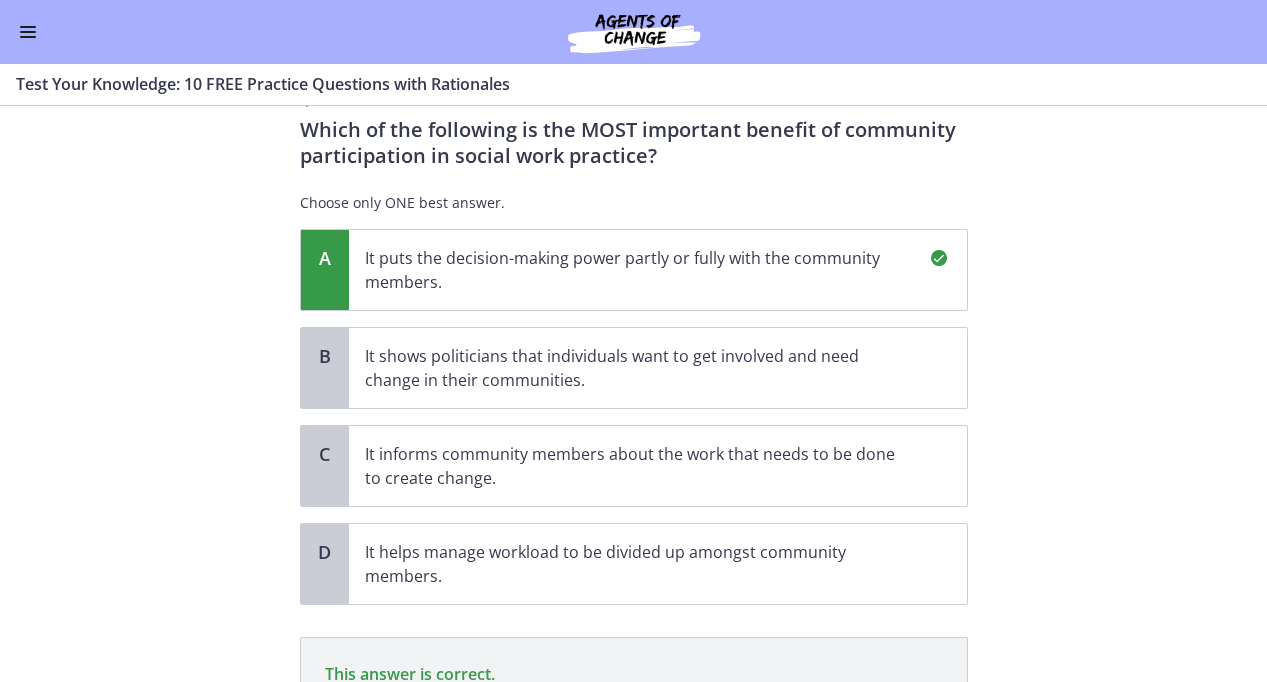 scroll, scrollTop: 331, scrollLeft: 0, axis: vertical 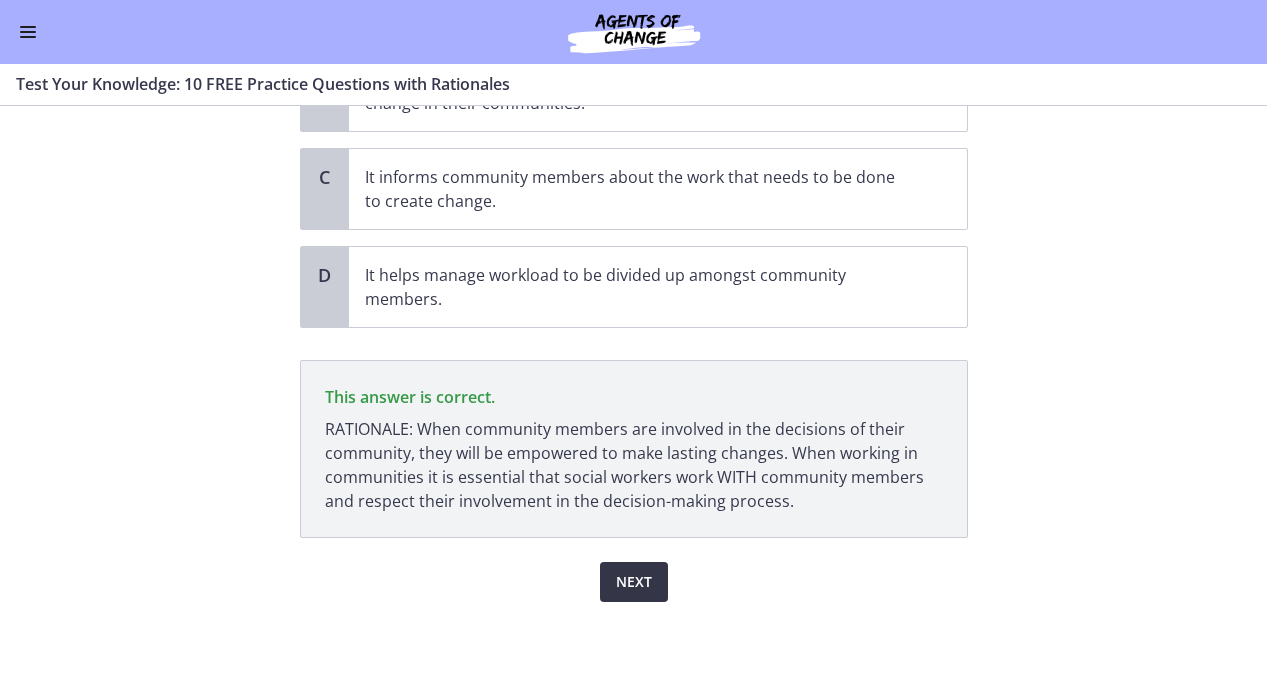 click on "Next" at bounding box center (634, 582) 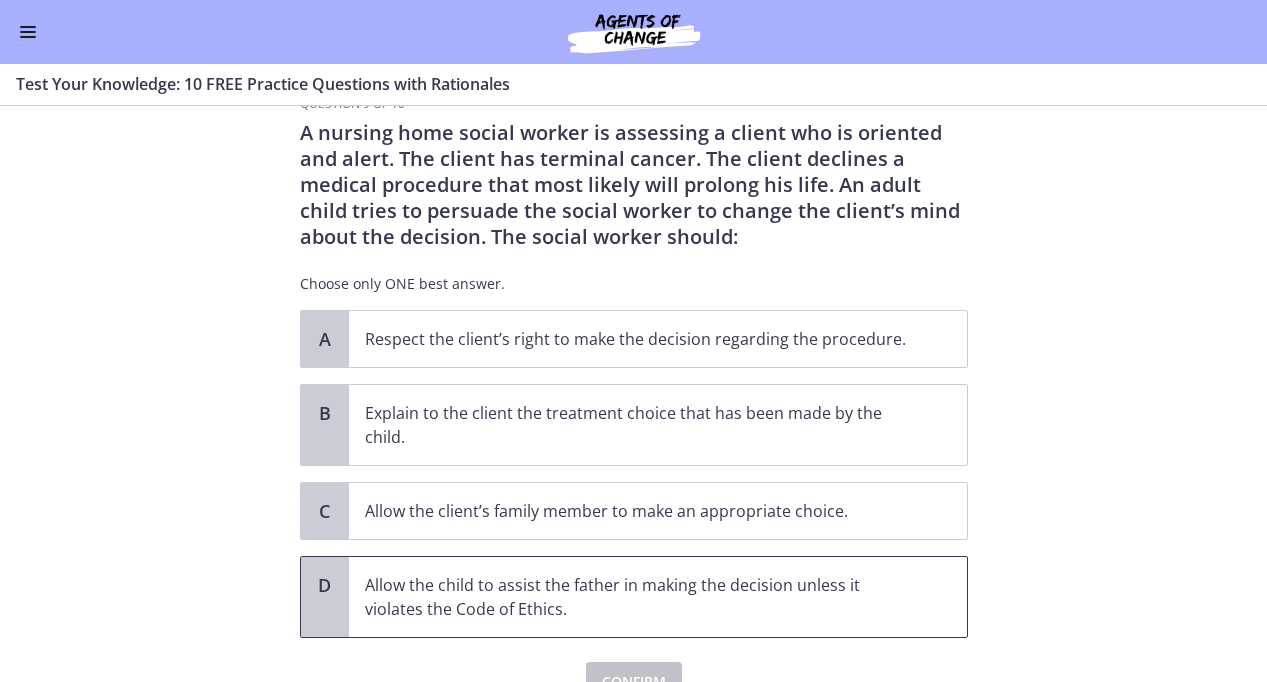 scroll, scrollTop: 51, scrollLeft: 0, axis: vertical 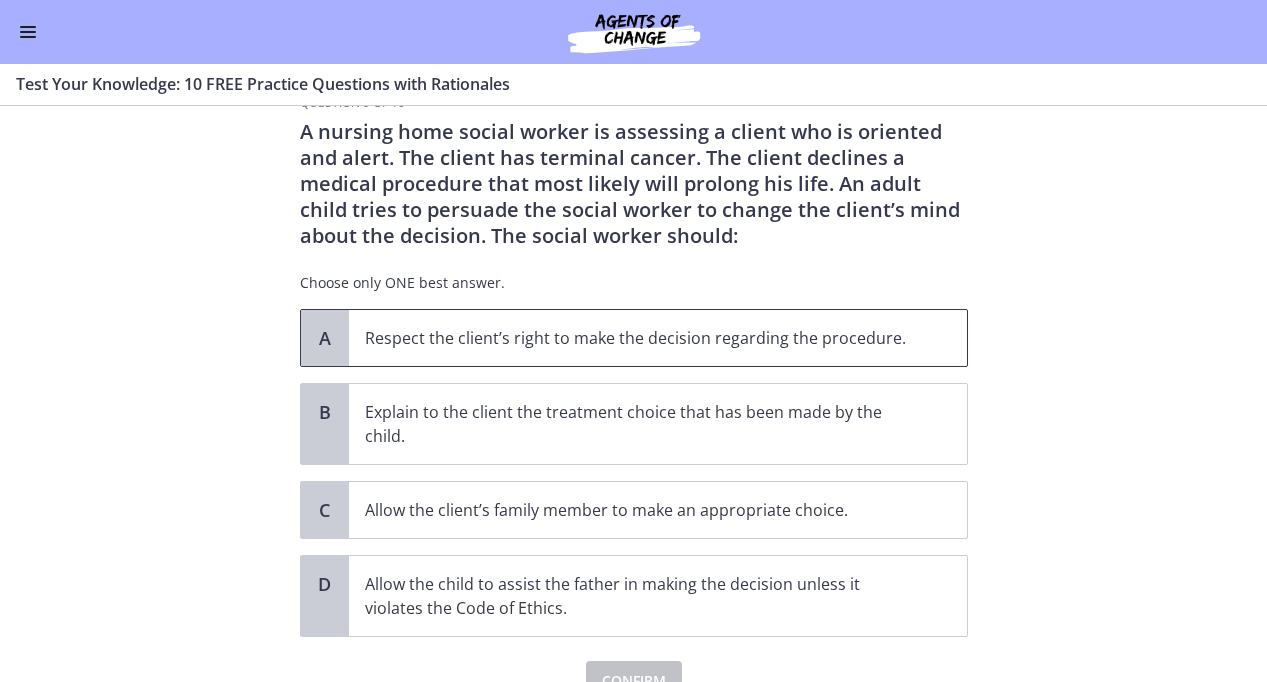 click on "Respect the client’s right to make the decision regarding the procedure." at bounding box center [638, 338] 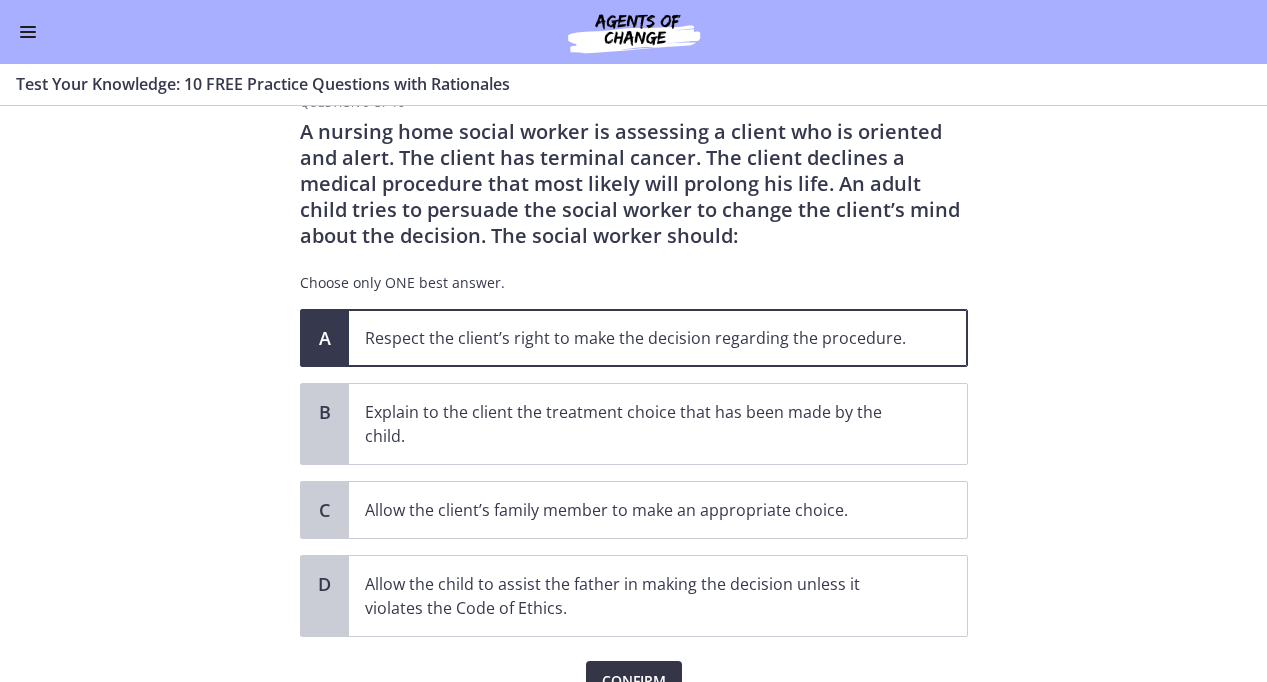click on "Confirm" at bounding box center (634, 681) 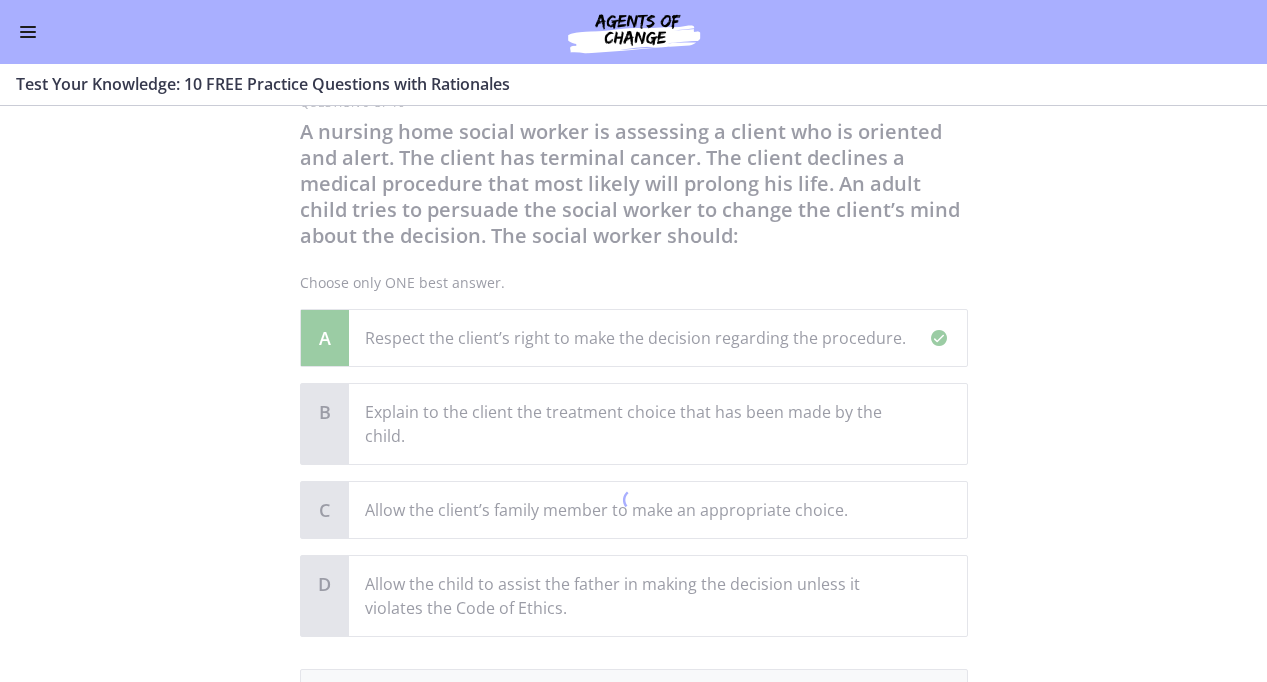 scroll, scrollTop: 361, scrollLeft: 0, axis: vertical 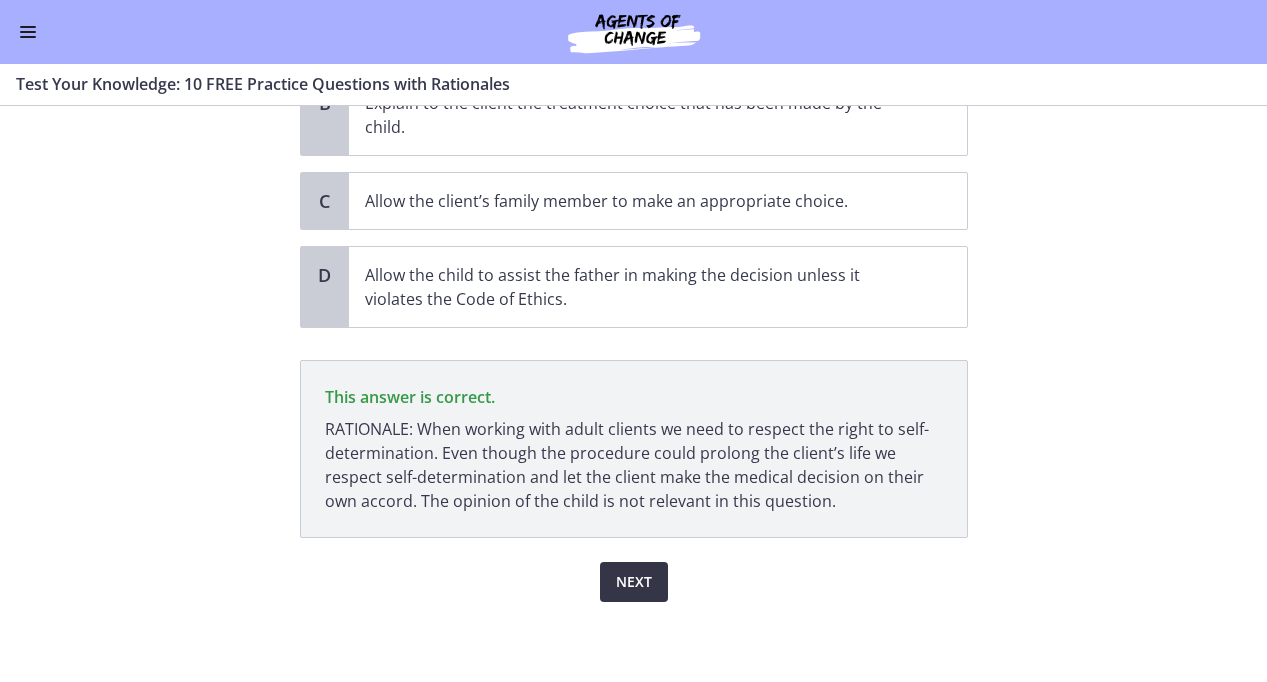 click on "Next" at bounding box center (634, 582) 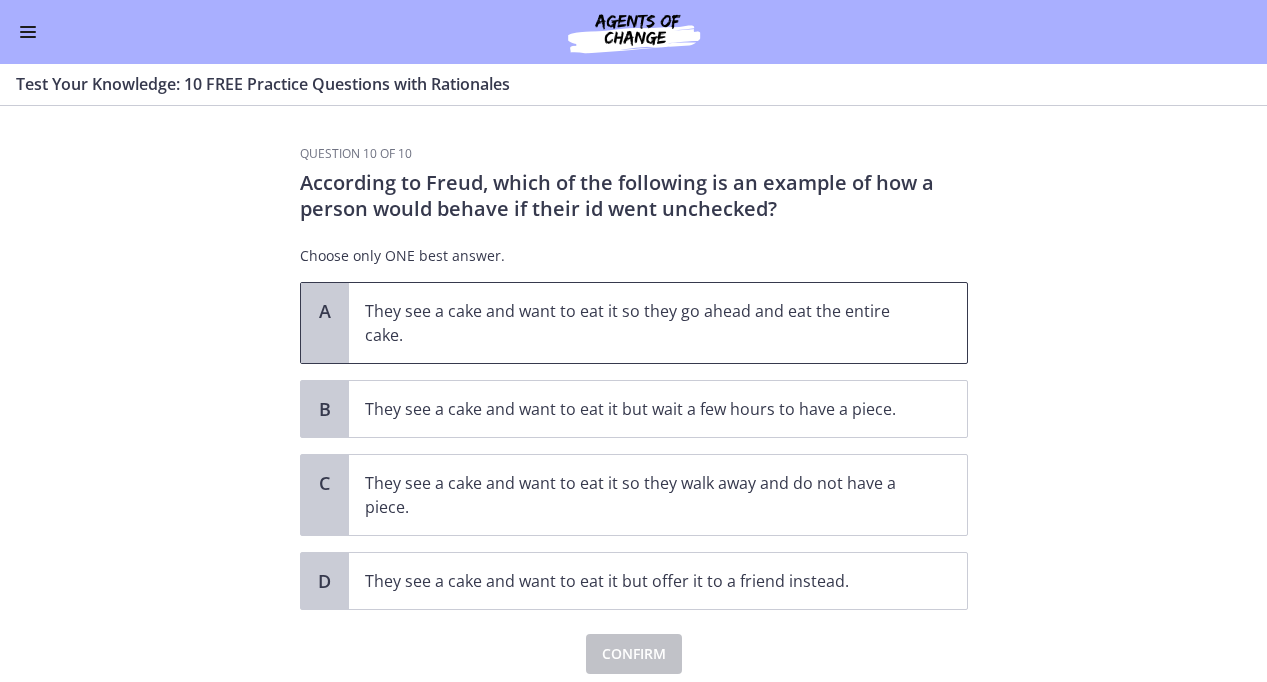click on "They see a cake and want to eat it so they go ahead and eat the entire cake." at bounding box center (638, 323) 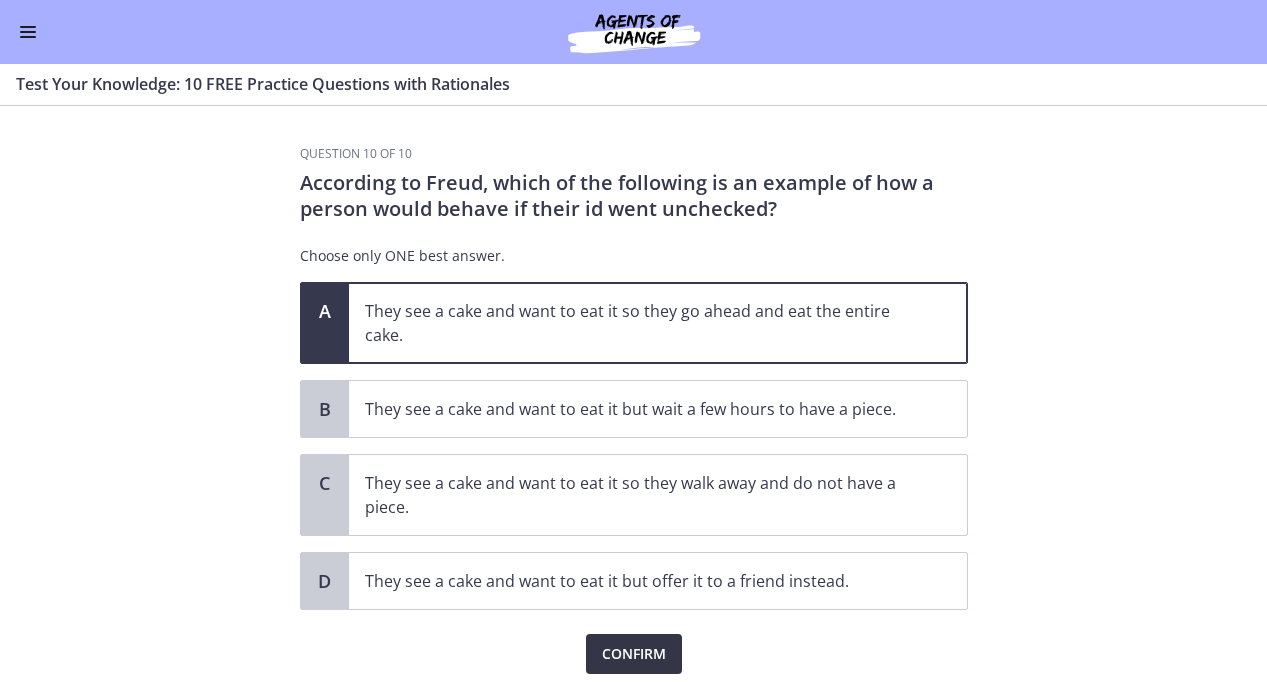 click on "Confirm" at bounding box center (634, 654) 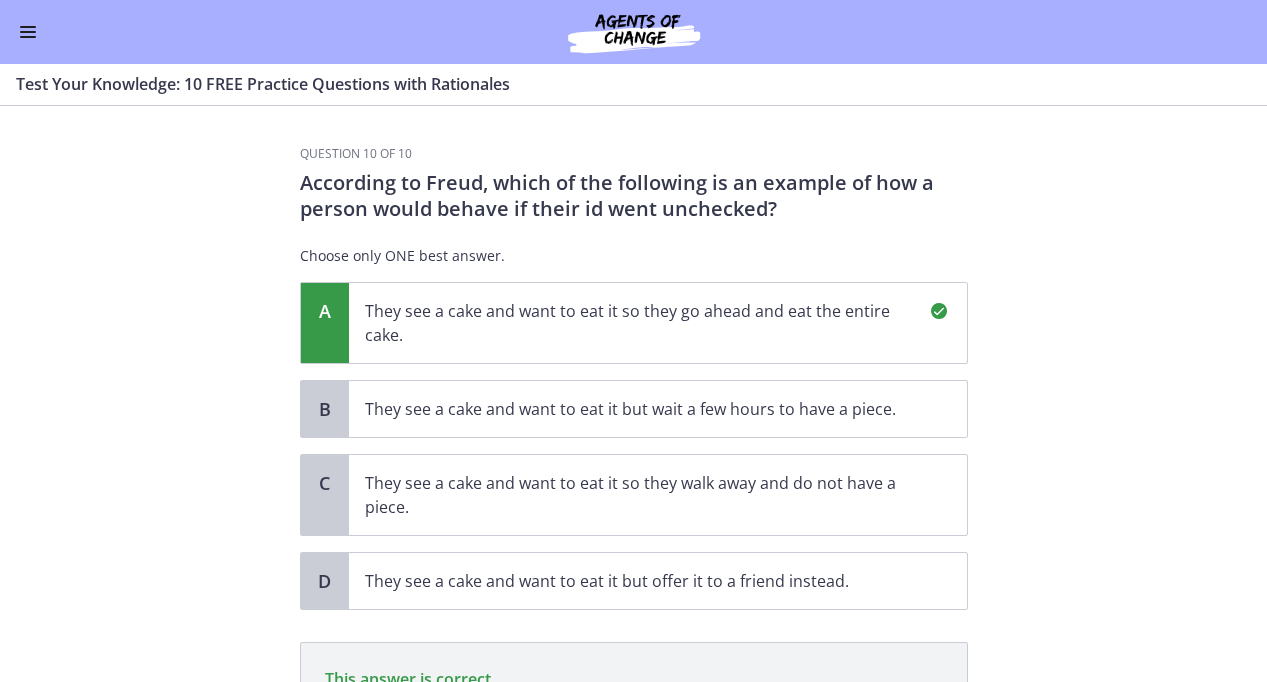 scroll, scrollTop: 283, scrollLeft: 0, axis: vertical 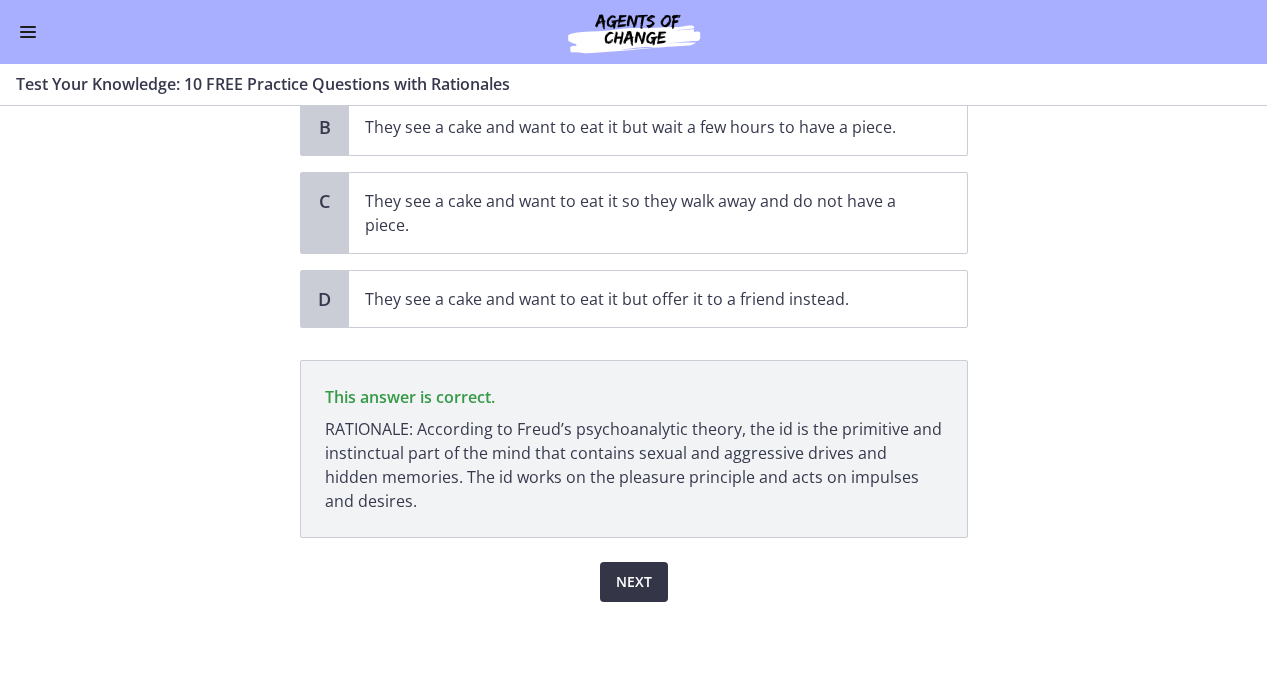 click on "Next" at bounding box center [634, 582] 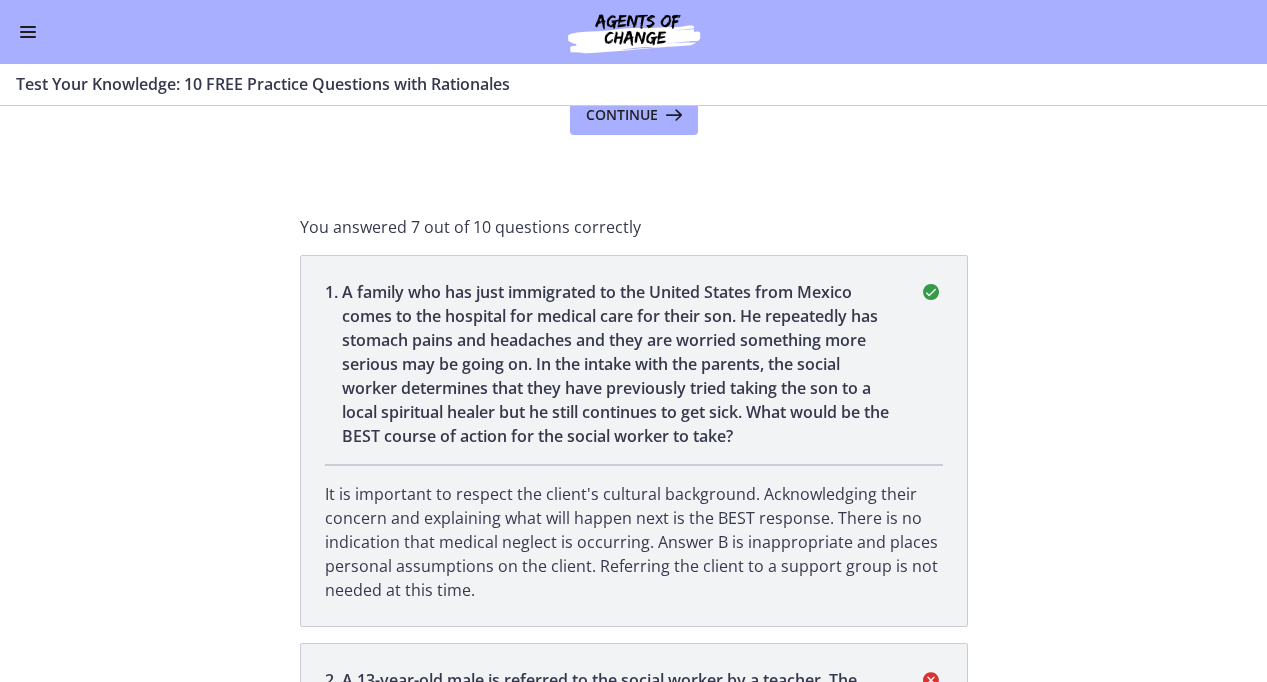scroll, scrollTop: 0, scrollLeft: 0, axis: both 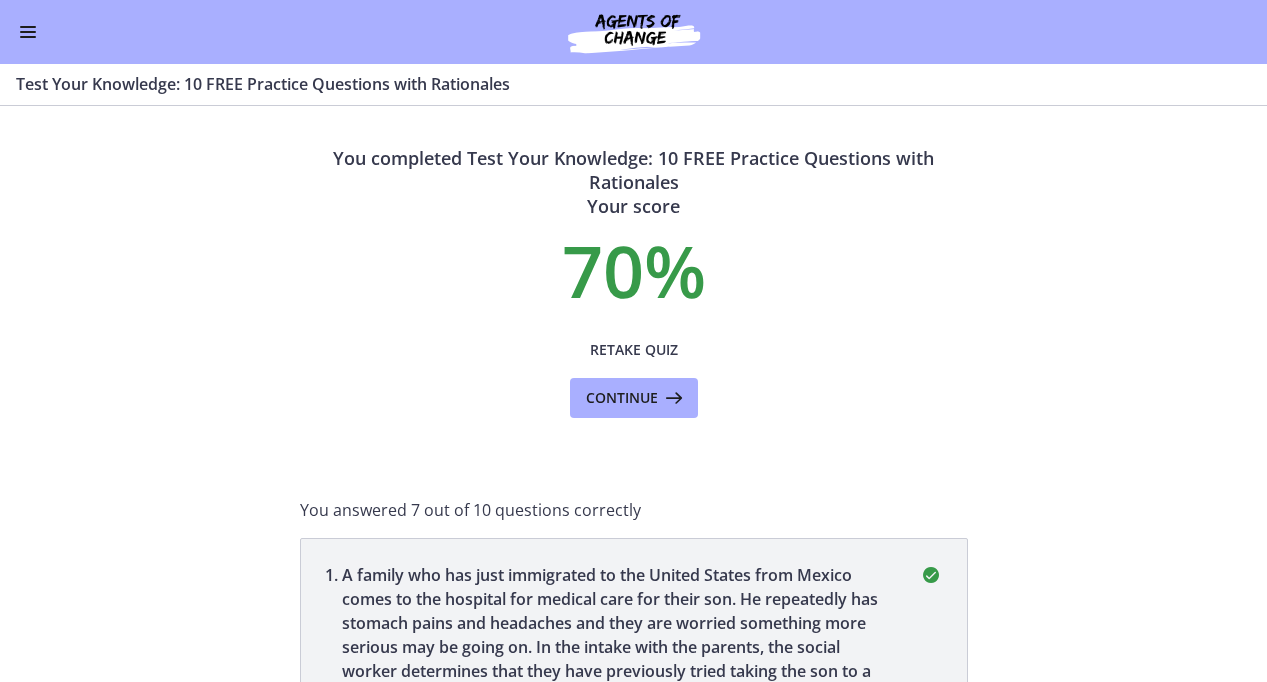 click at bounding box center [28, 32] 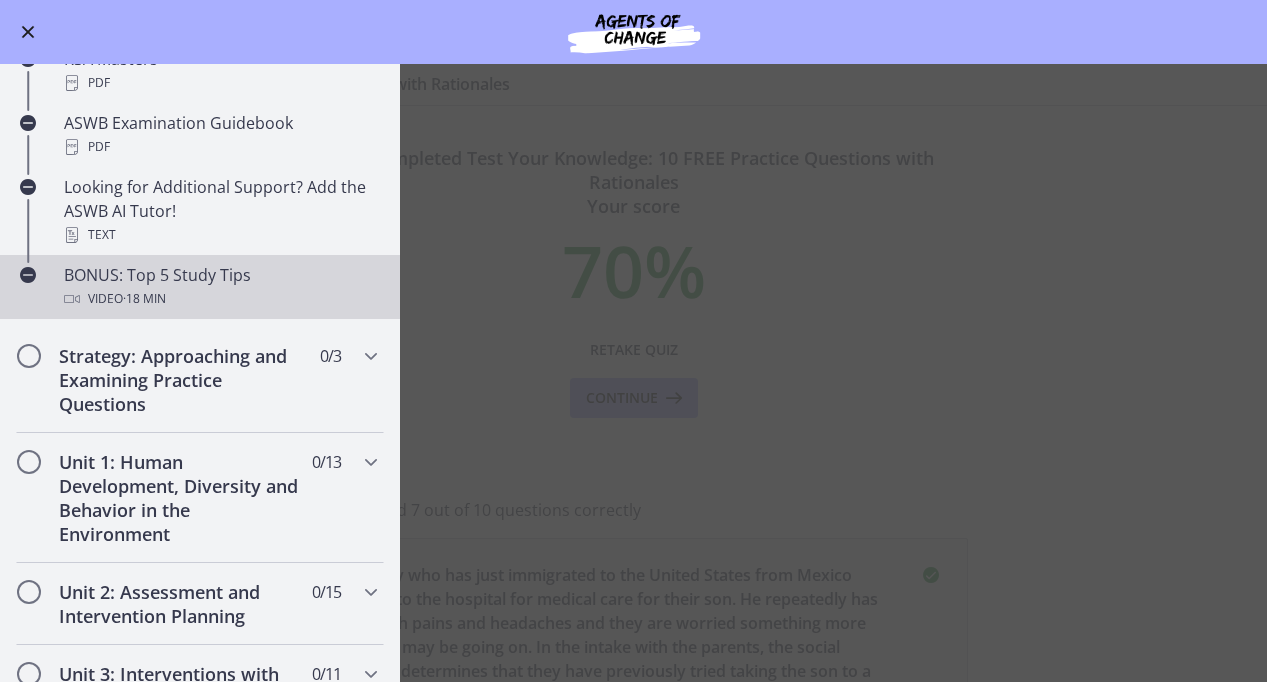 scroll, scrollTop: 845, scrollLeft: 0, axis: vertical 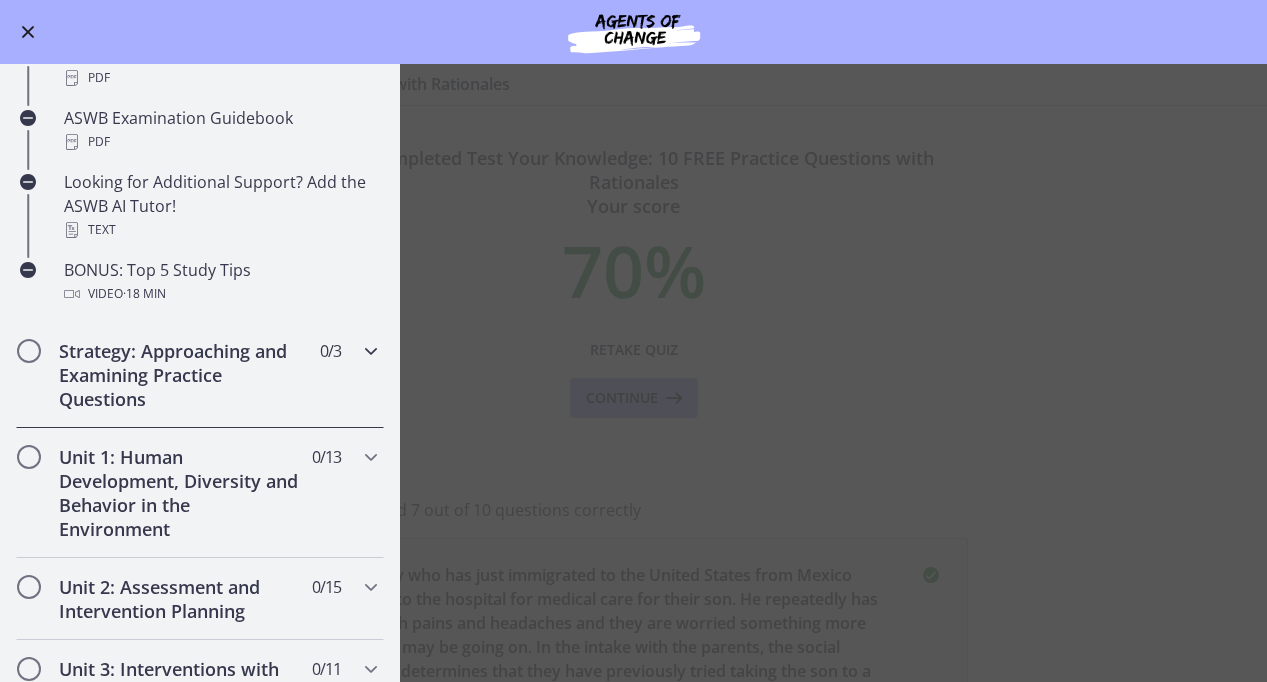 click on "Strategy: Approaching and Examining Practice Questions" at bounding box center (181, 375) 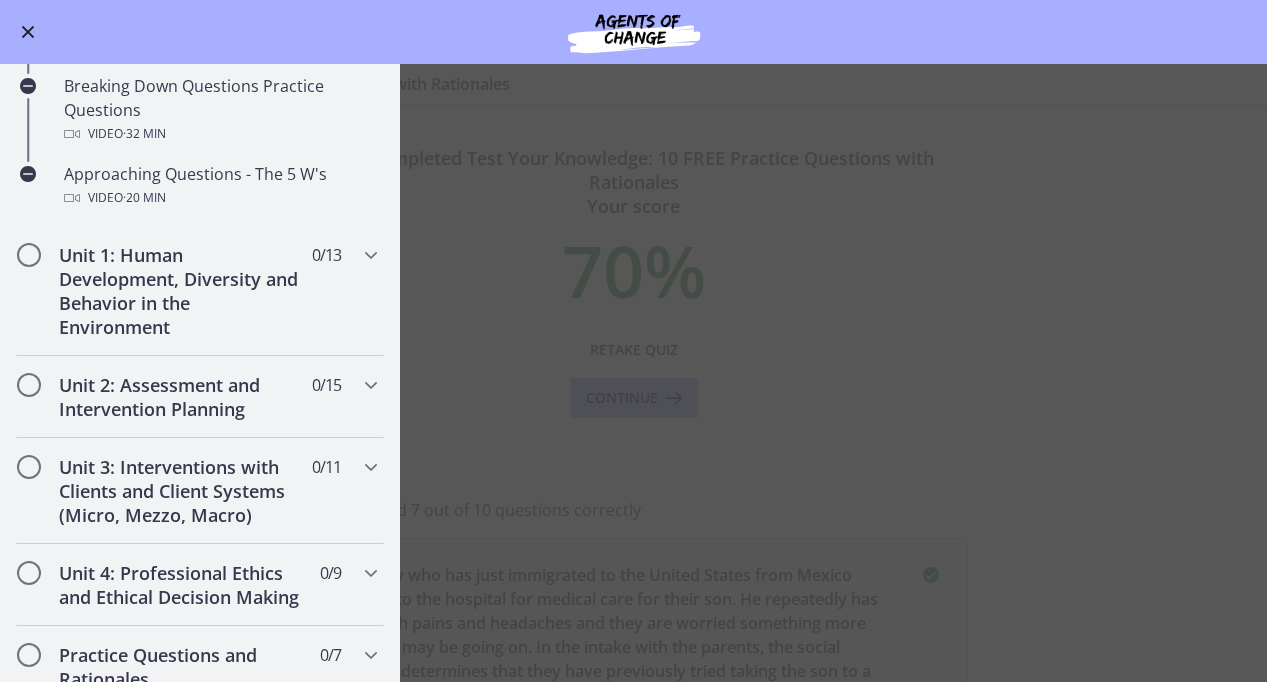 scroll, scrollTop: 486, scrollLeft: 0, axis: vertical 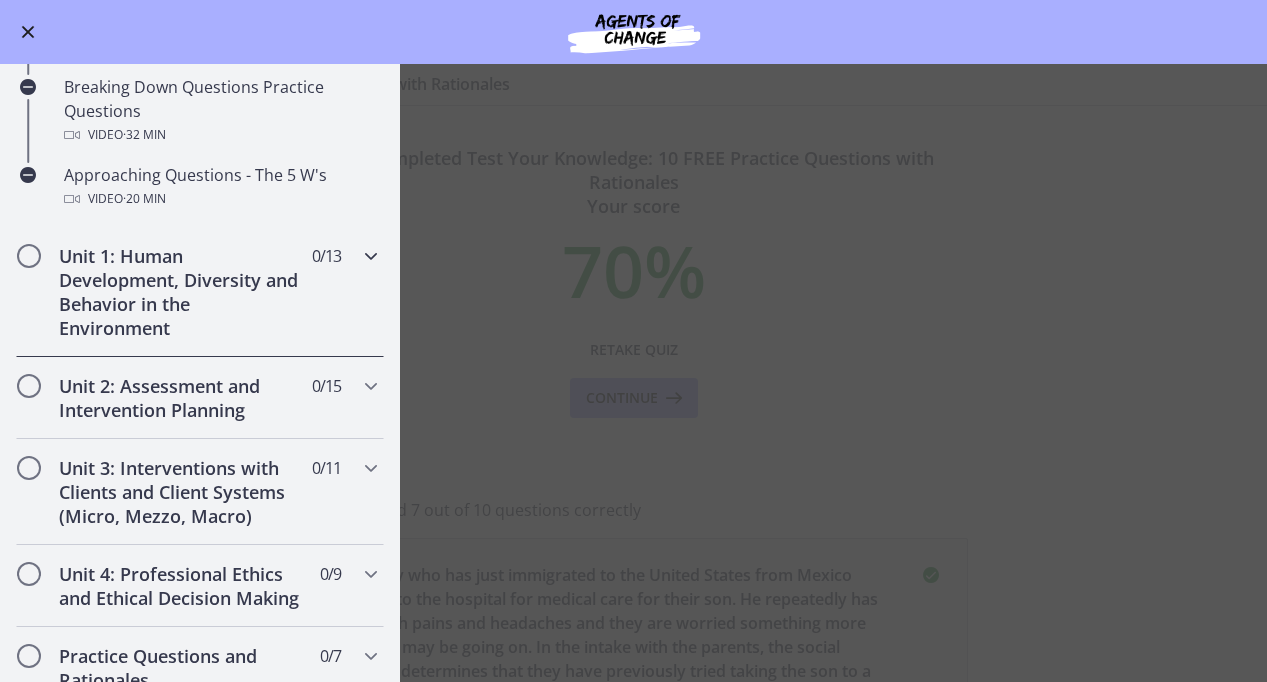 click on "Unit 1: Human Development, Diversity and Behavior in the Environment" at bounding box center (181, 292) 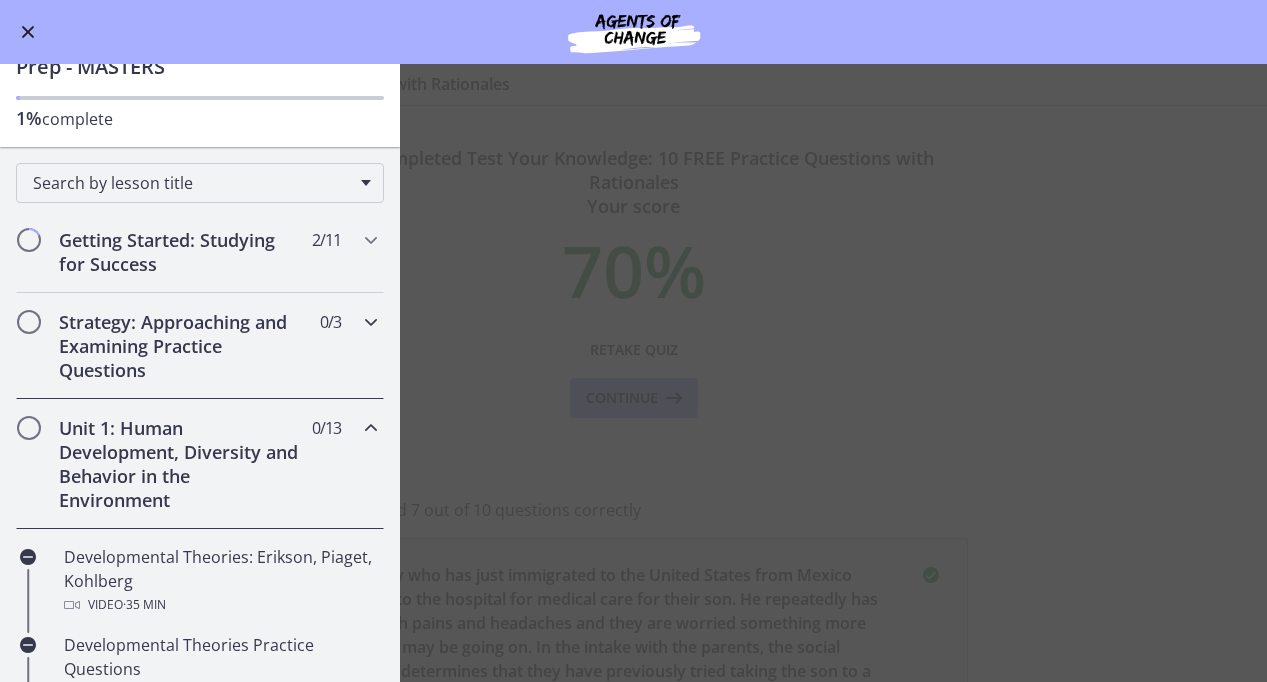 scroll, scrollTop: 0, scrollLeft: 0, axis: both 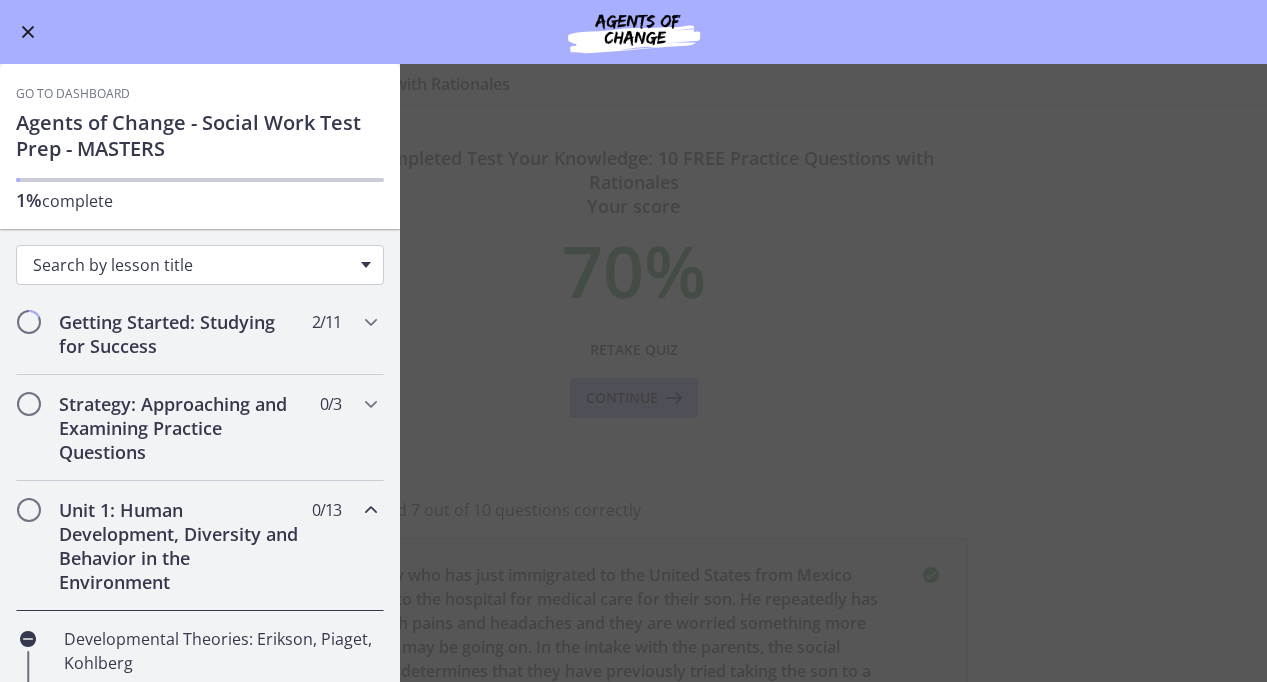 click on "Search by lesson title" at bounding box center (192, 265) 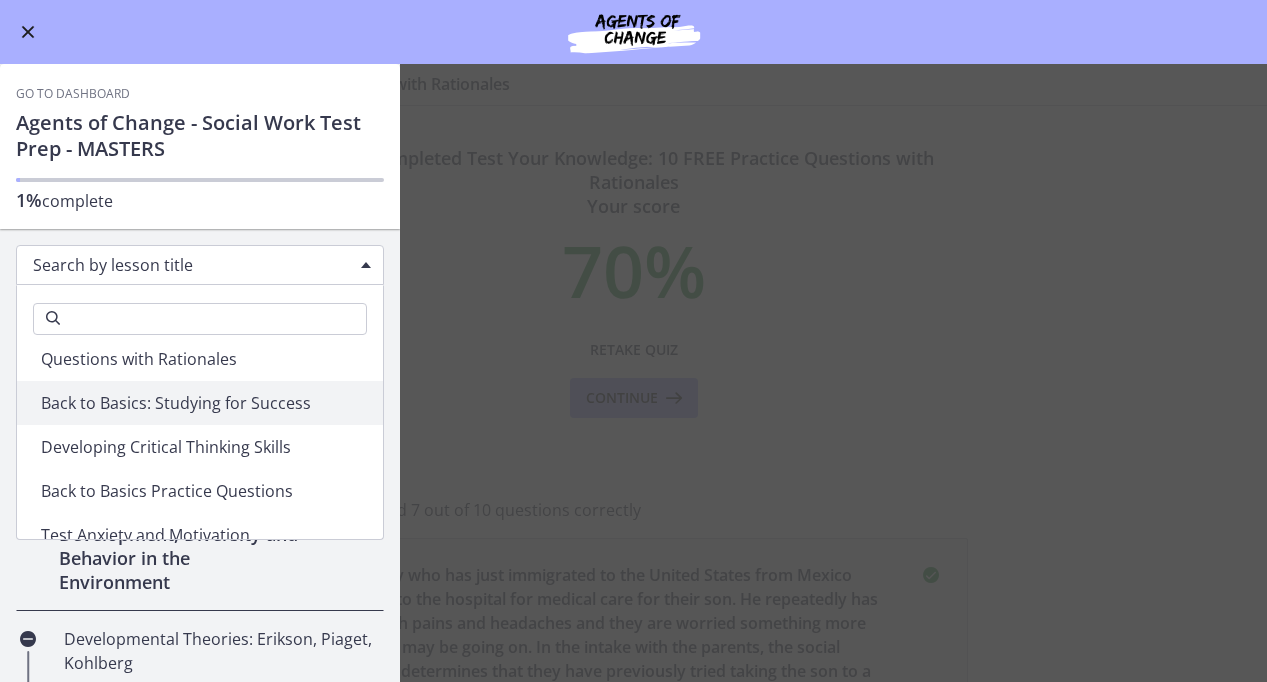 scroll, scrollTop: 202, scrollLeft: 0, axis: vertical 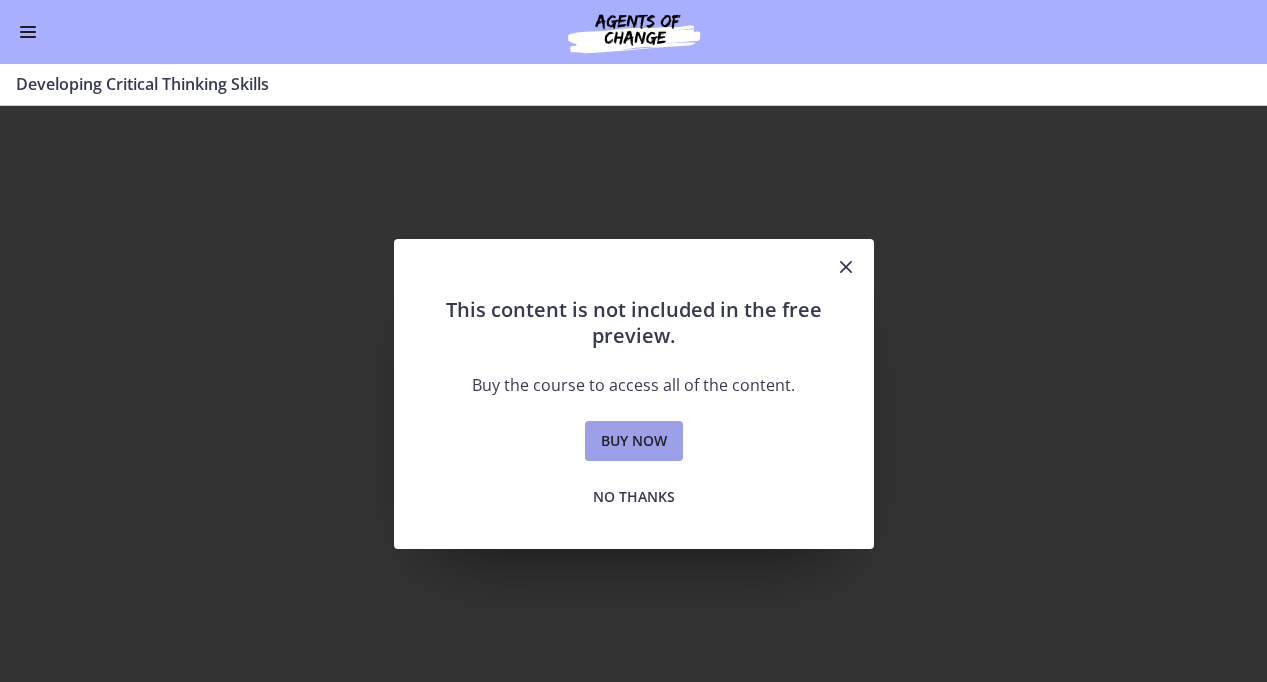 click on "Buy now" at bounding box center [634, 441] 